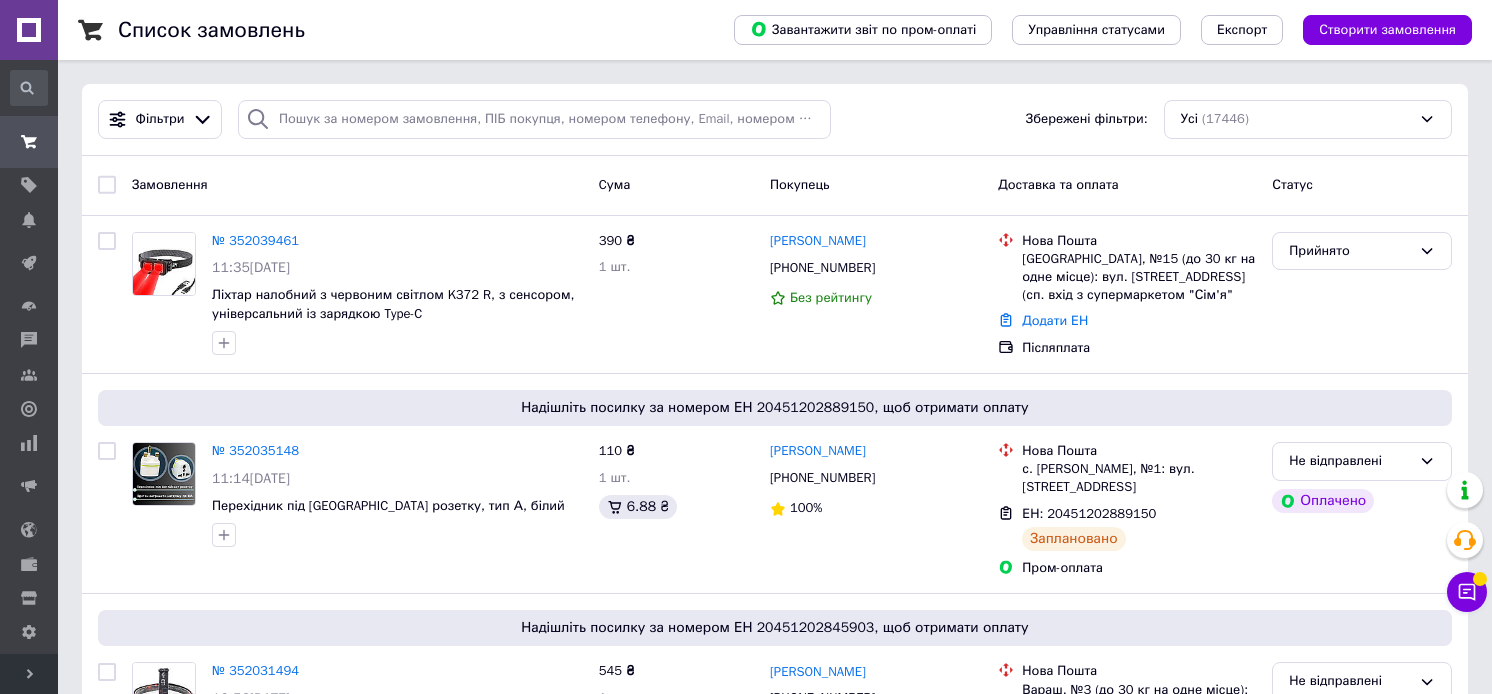 scroll, scrollTop: 0, scrollLeft: 0, axis: both 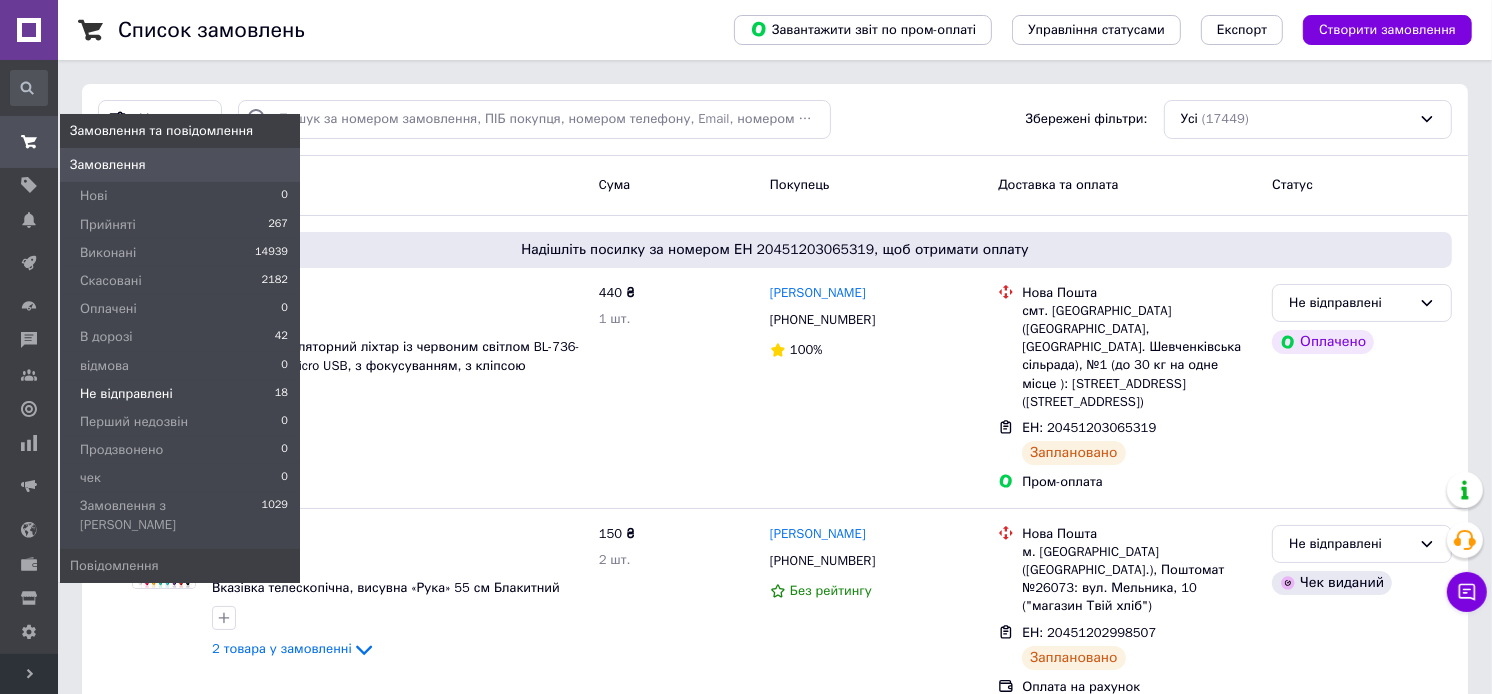 click on "Не відправлені 18" at bounding box center [180, 394] 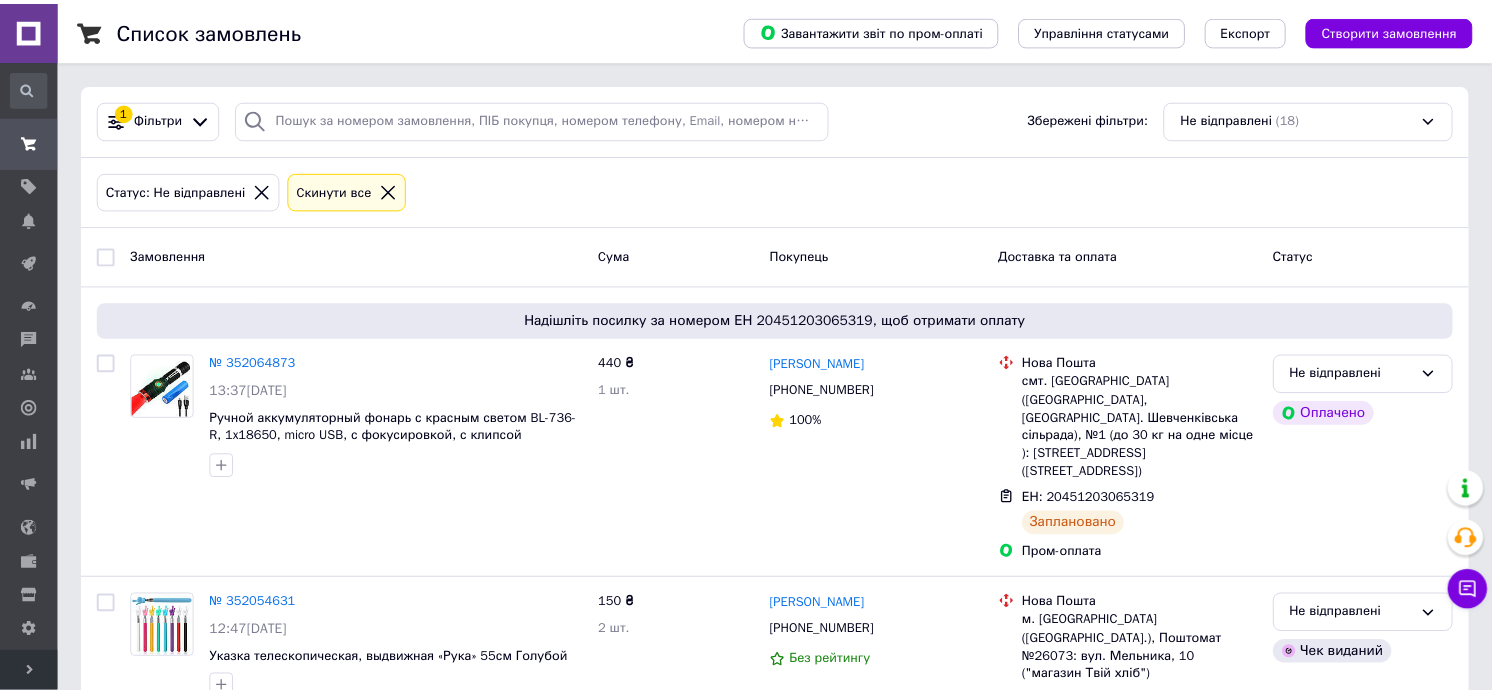 scroll, scrollTop: 0, scrollLeft: 0, axis: both 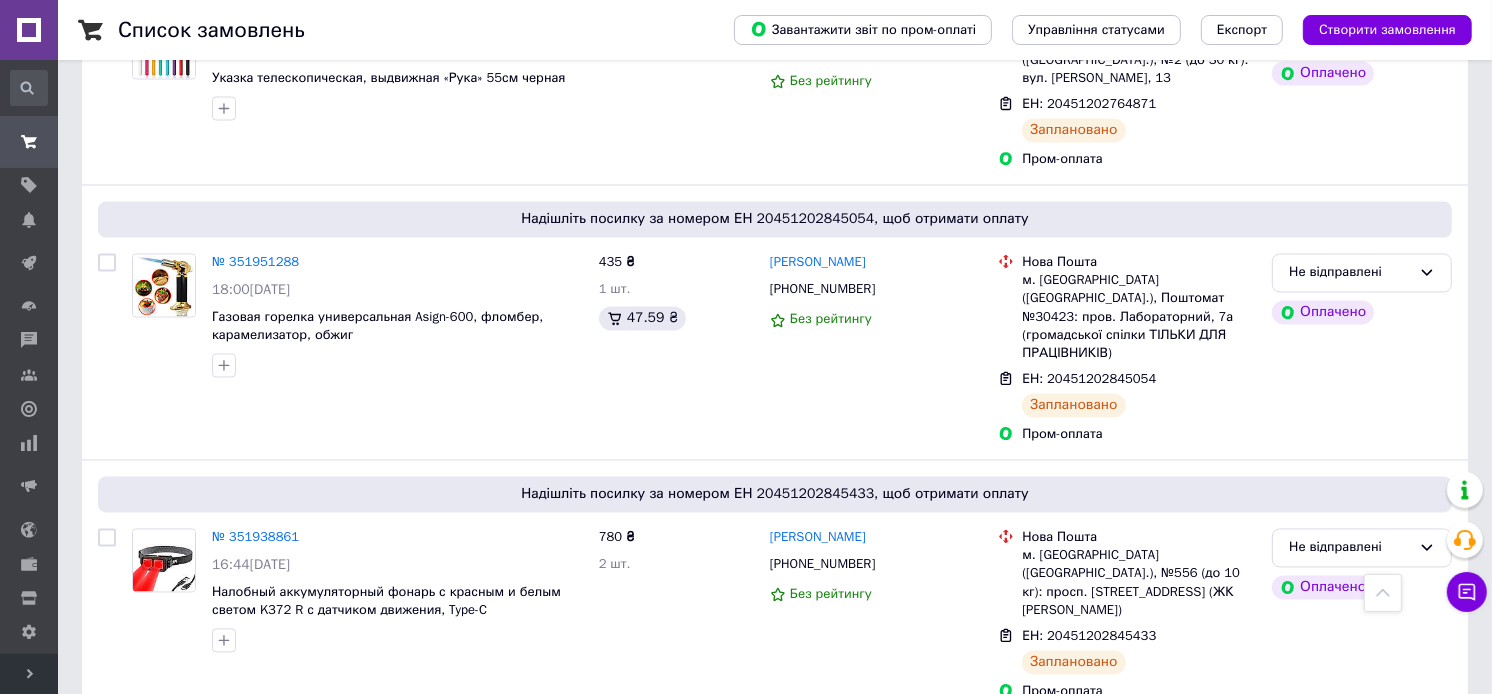 drag, startPoint x: 652, startPoint y: 535, endPoint x: 634, endPoint y: 652, distance: 118.37652 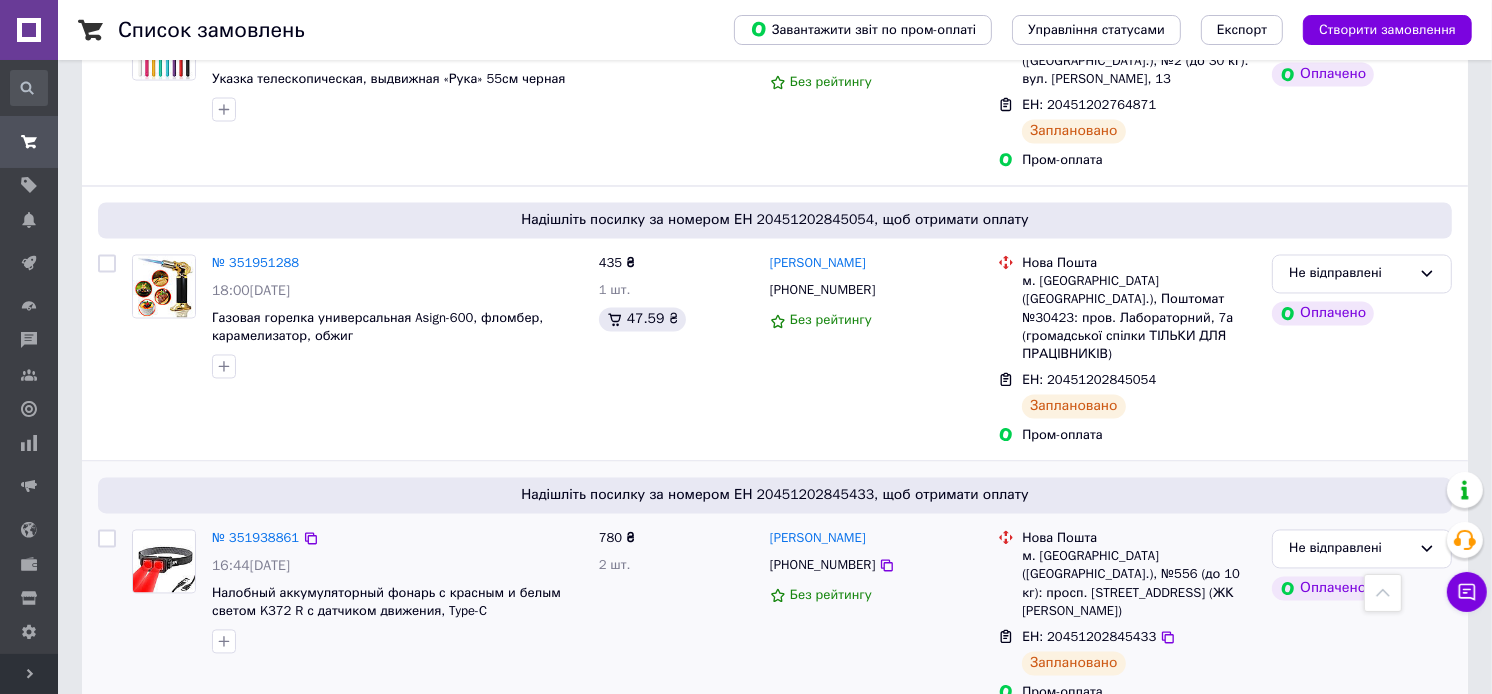 scroll, scrollTop: 3301, scrollLeft: 0, axis: vertical 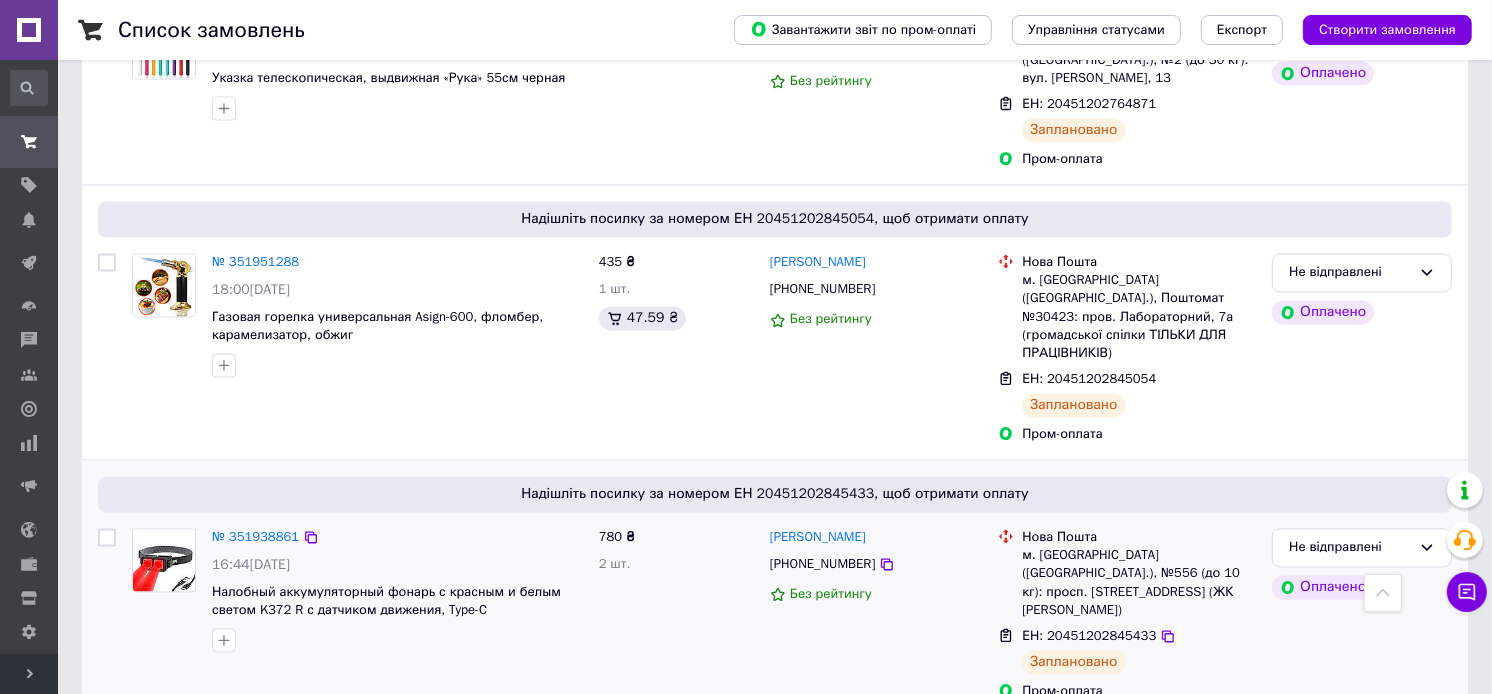 click at bounding box center [107, 538] 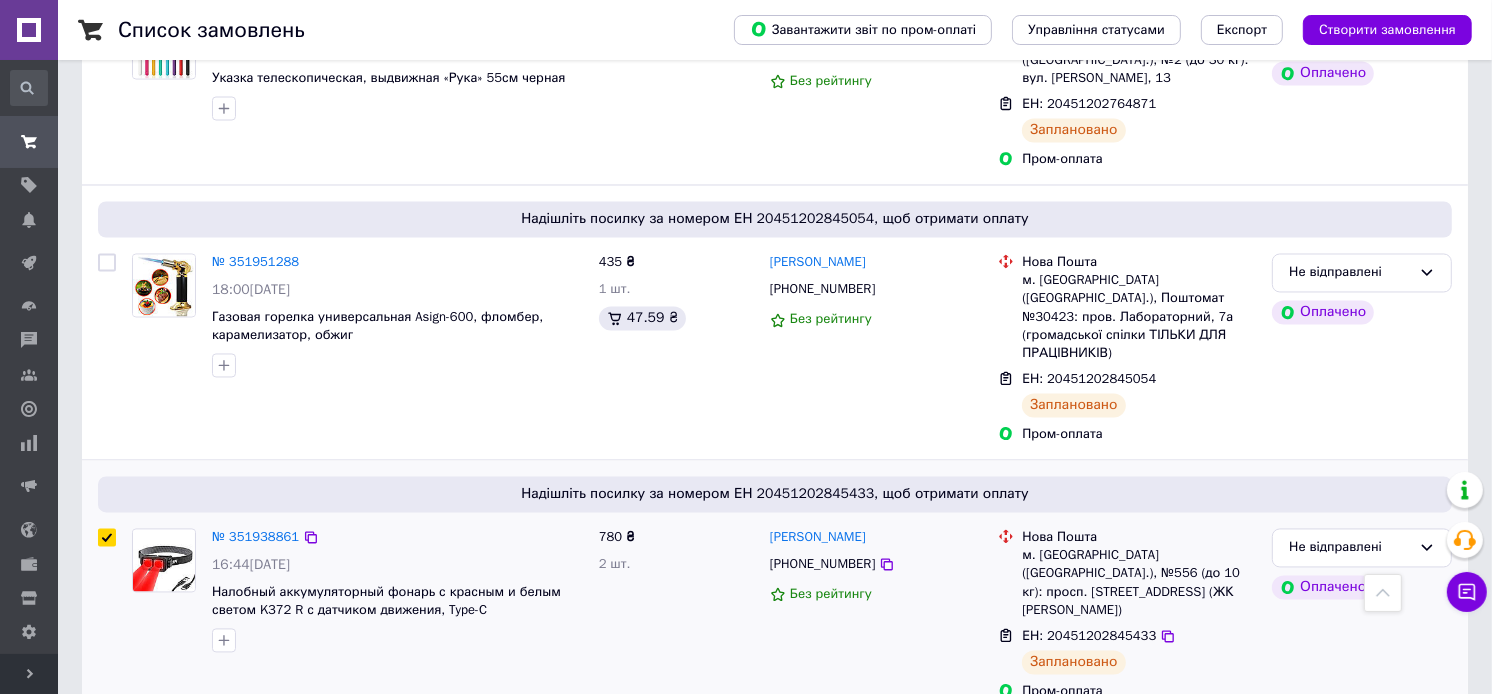 checkbox on "true" 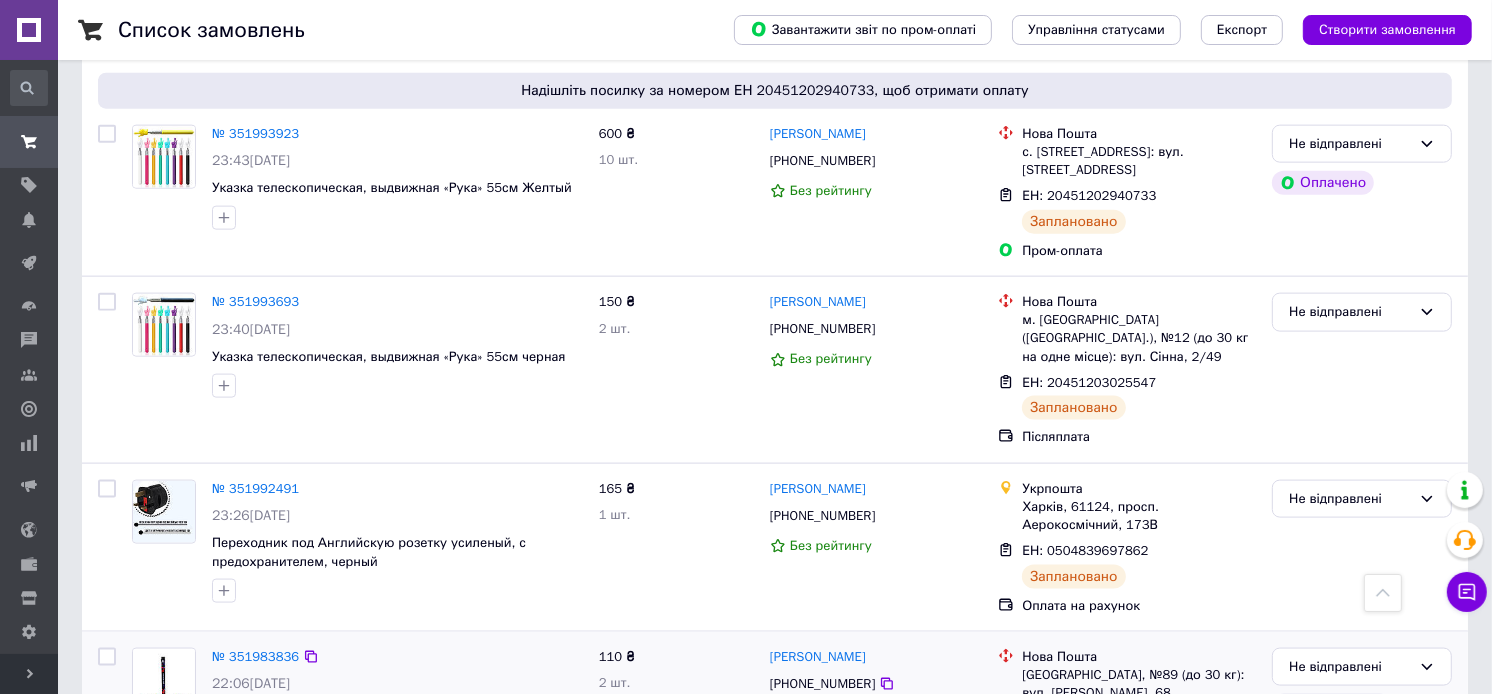 scroll, scrollTop: 2301, scrollLeft: 0, axis: vertical 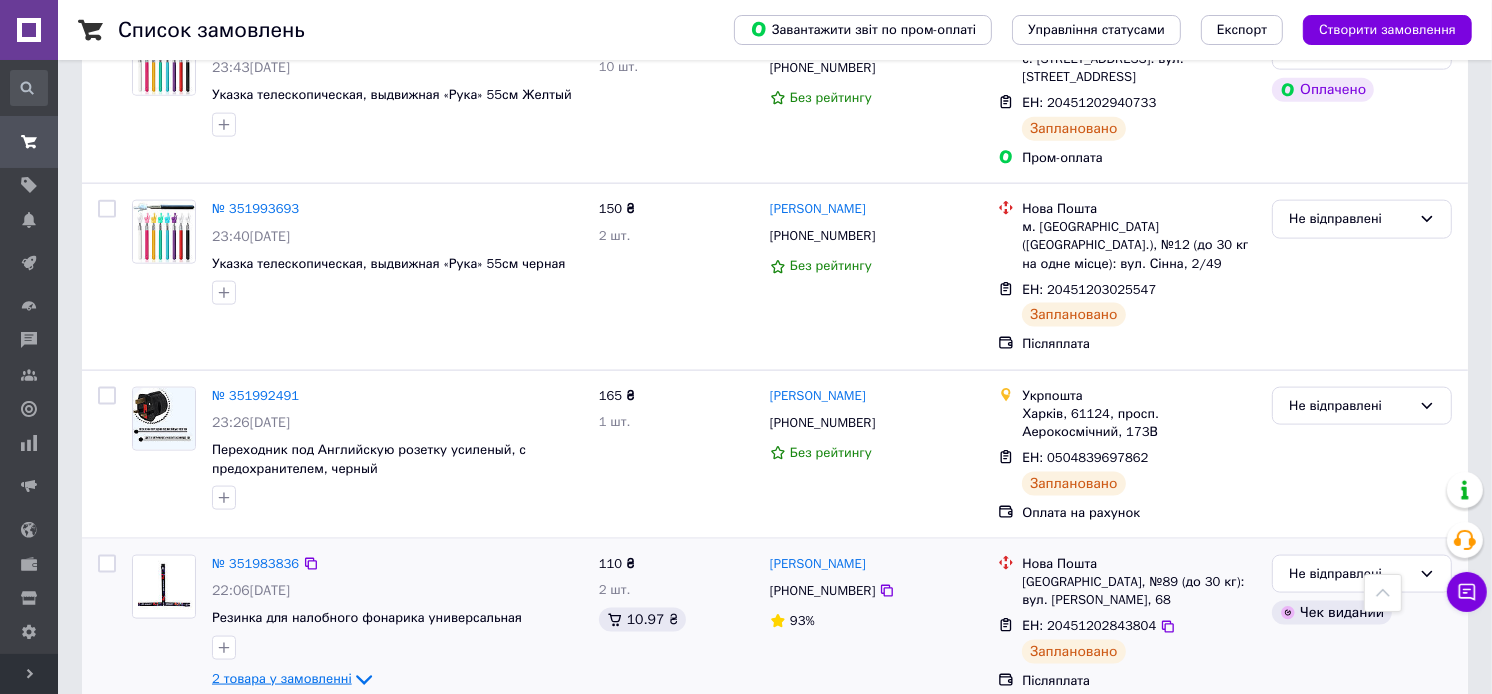 click on "2 товара у замовленні" at bounding box center [282, 679] 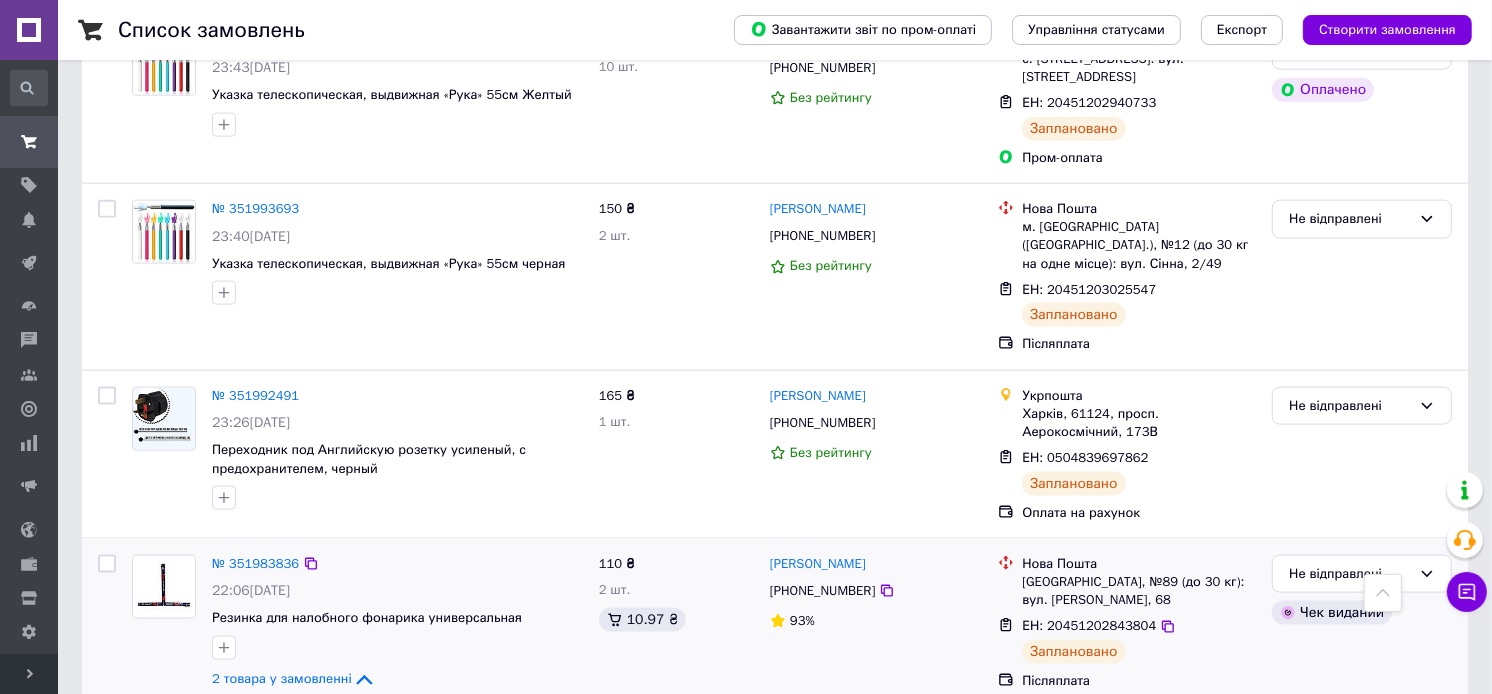 scroll, scrollTop: 2523, scrollLeft: 0, axis: vertical 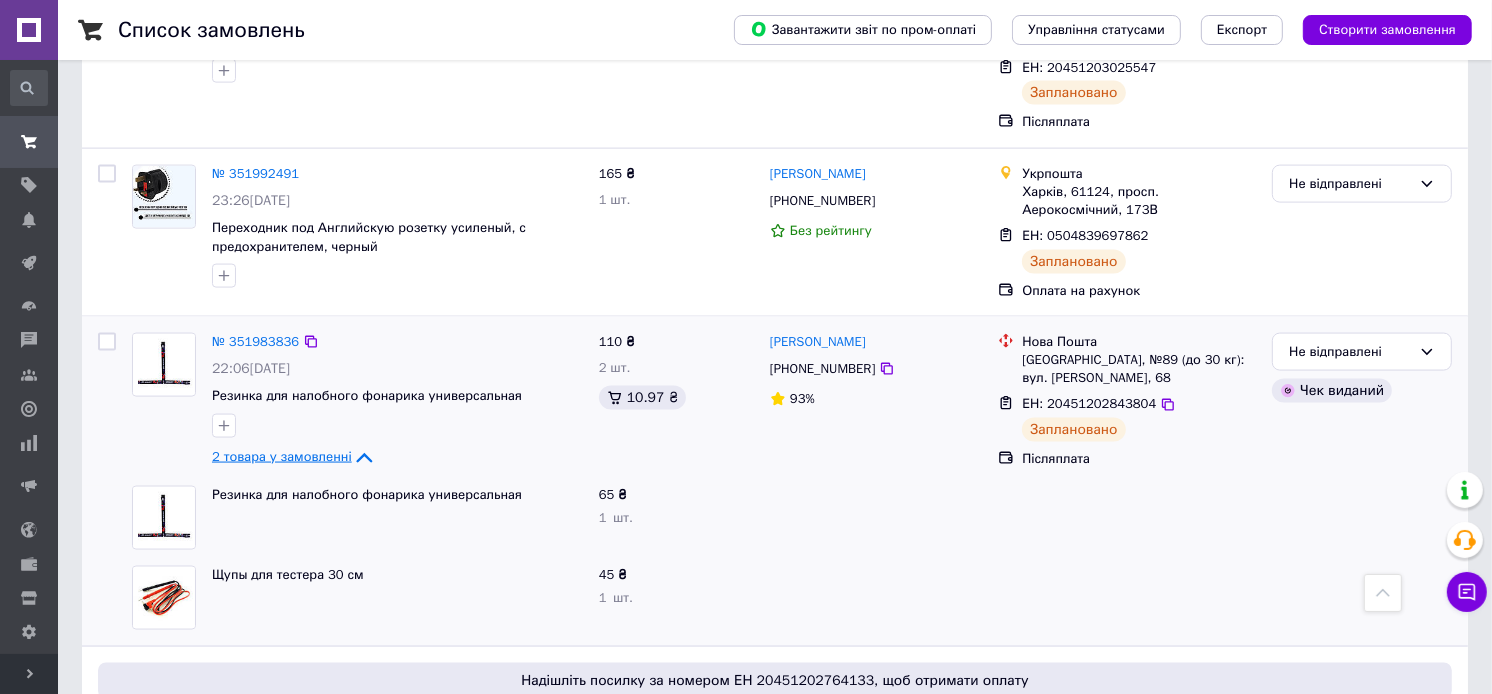 click 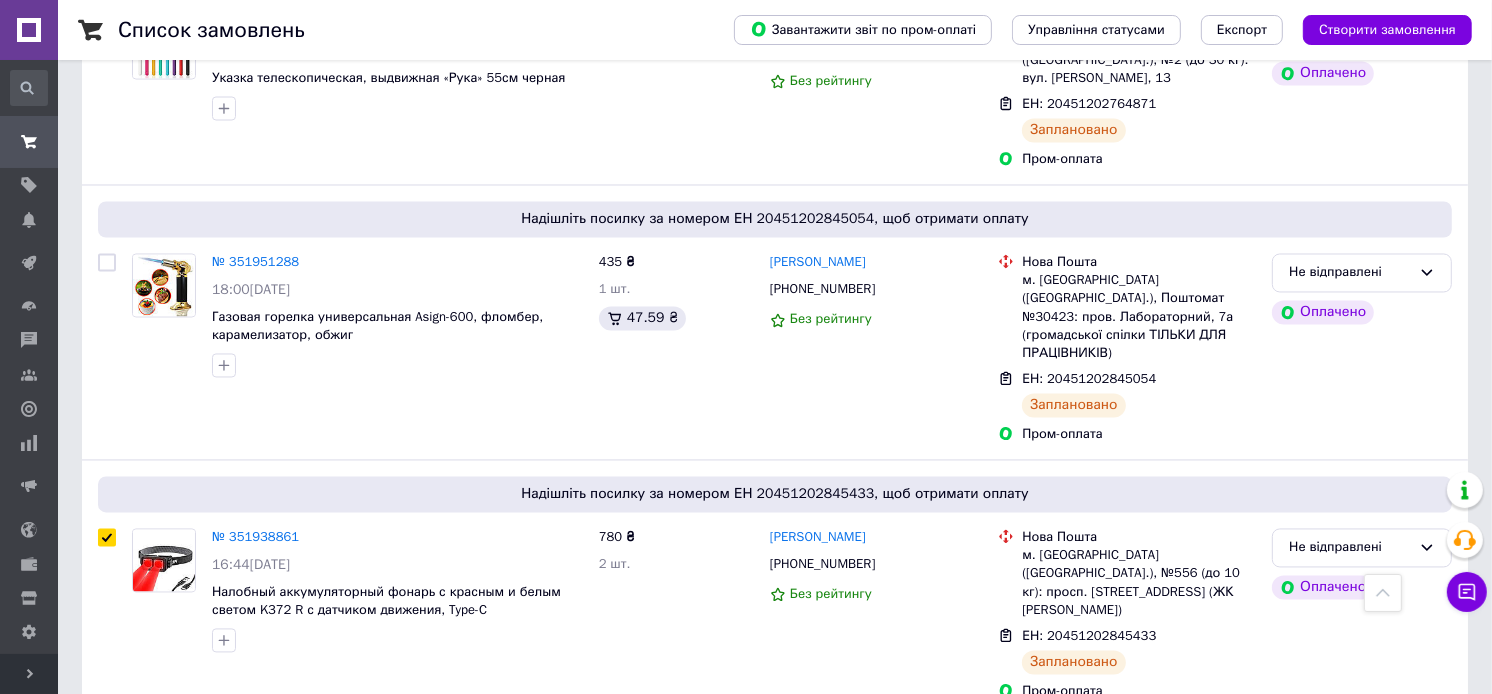 drag, startPoint x: 543, startPoint y: 261, endPoint x: 546, endPoint y: 460, distance: 199.02261 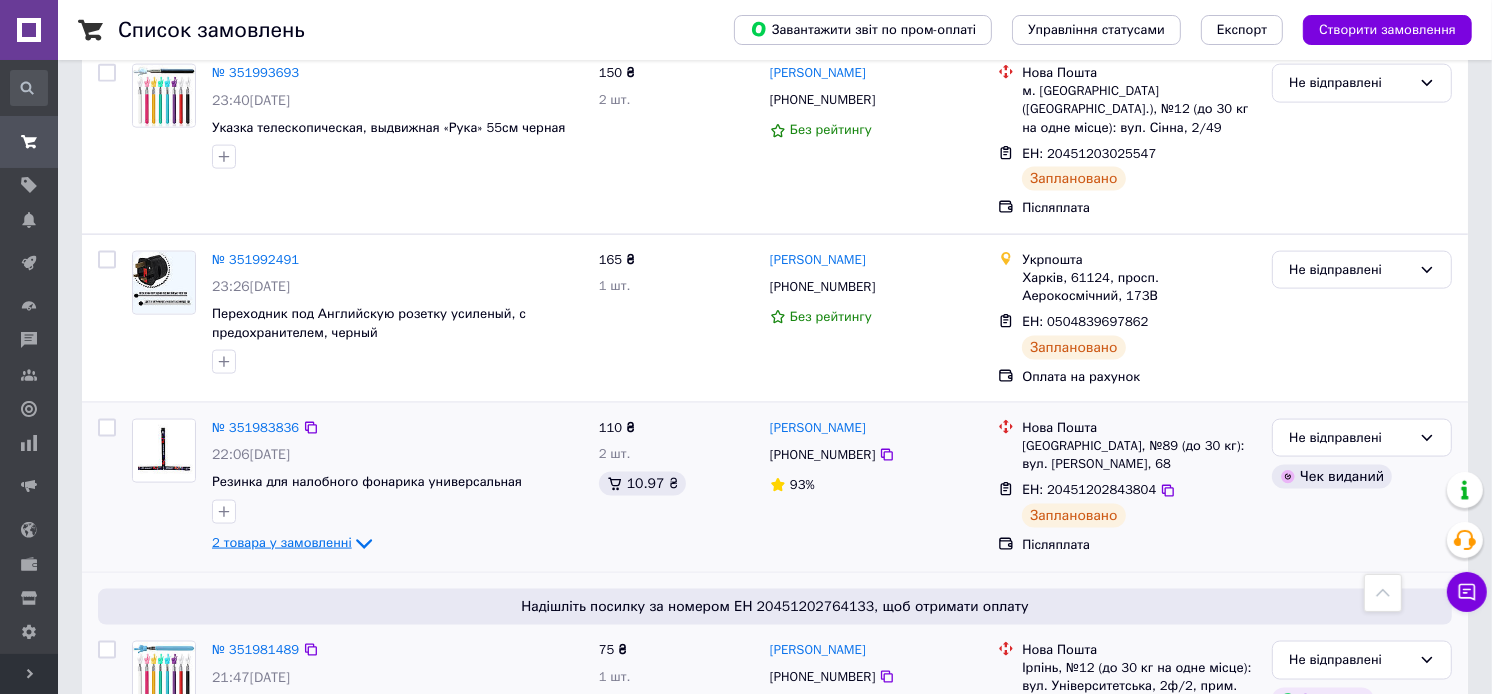 scroll, scrollTop: 2523, scrollLeft: 0, axis: vertical 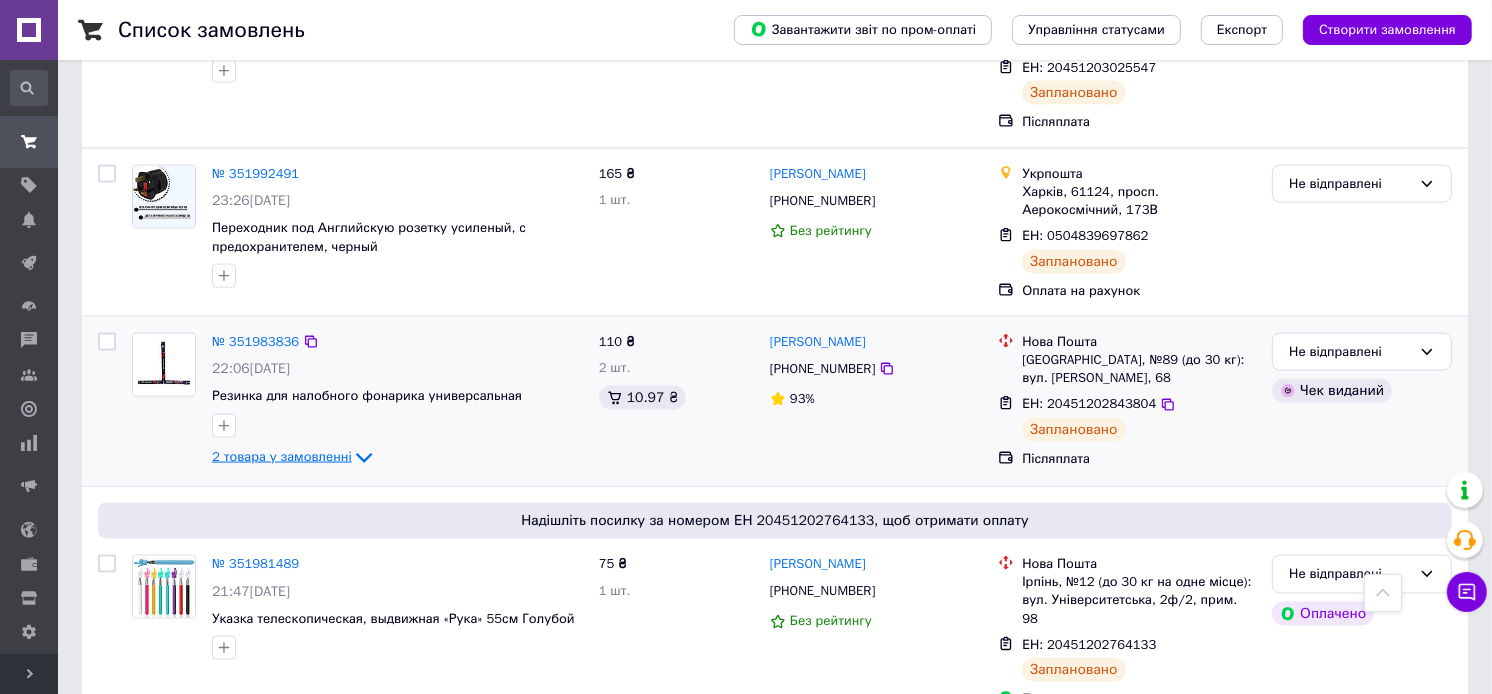 click on "2 товара у замовленні" 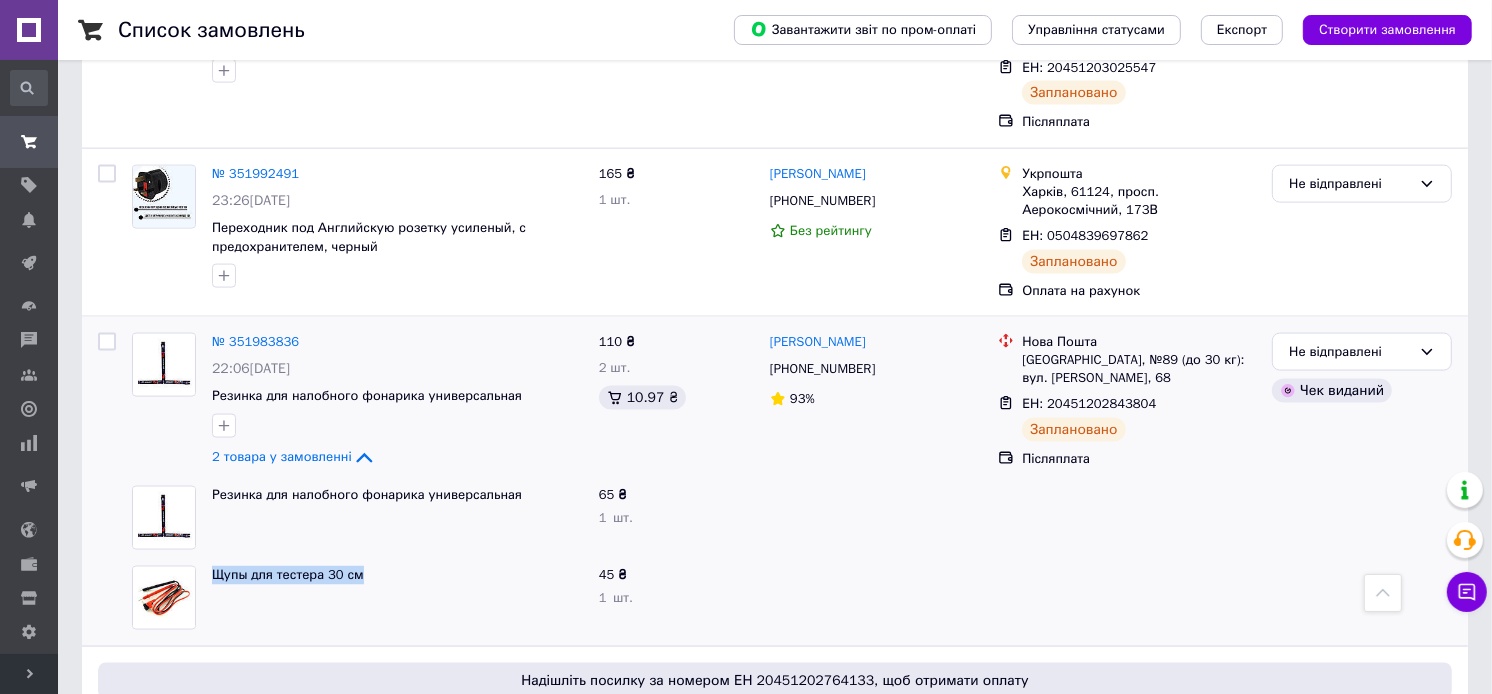 copy on "Щупы для тестера 30 см" 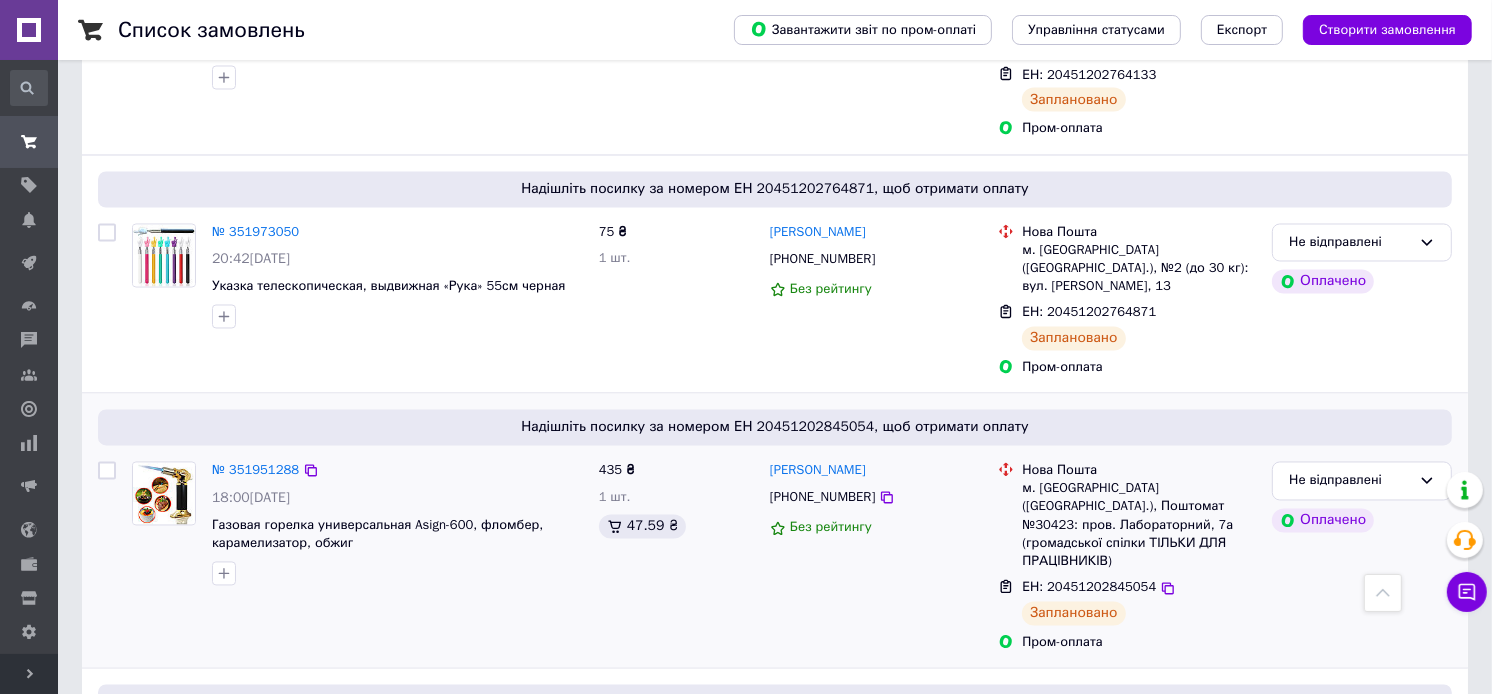 scroll, scrollTop: 3127, scrollLeft: 0, axis: vertical 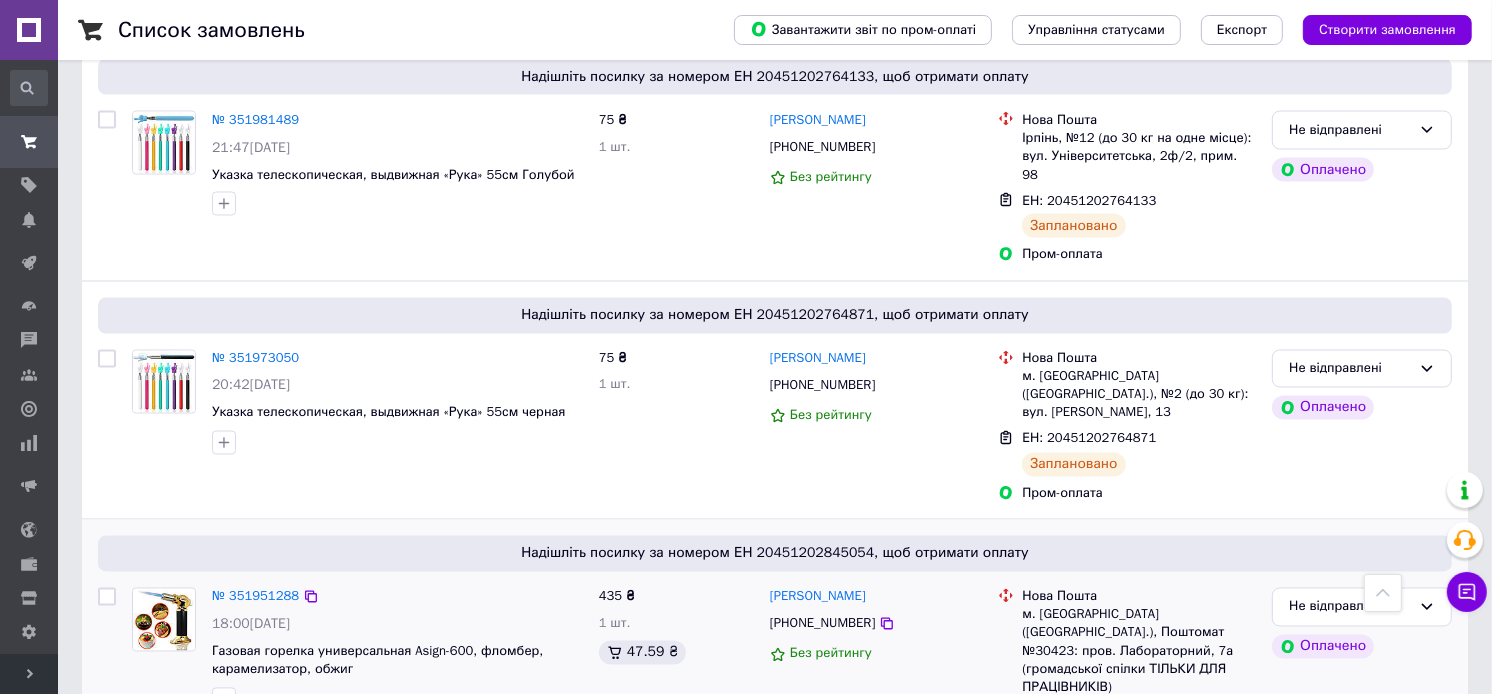 click at bounding box center [107, 683] 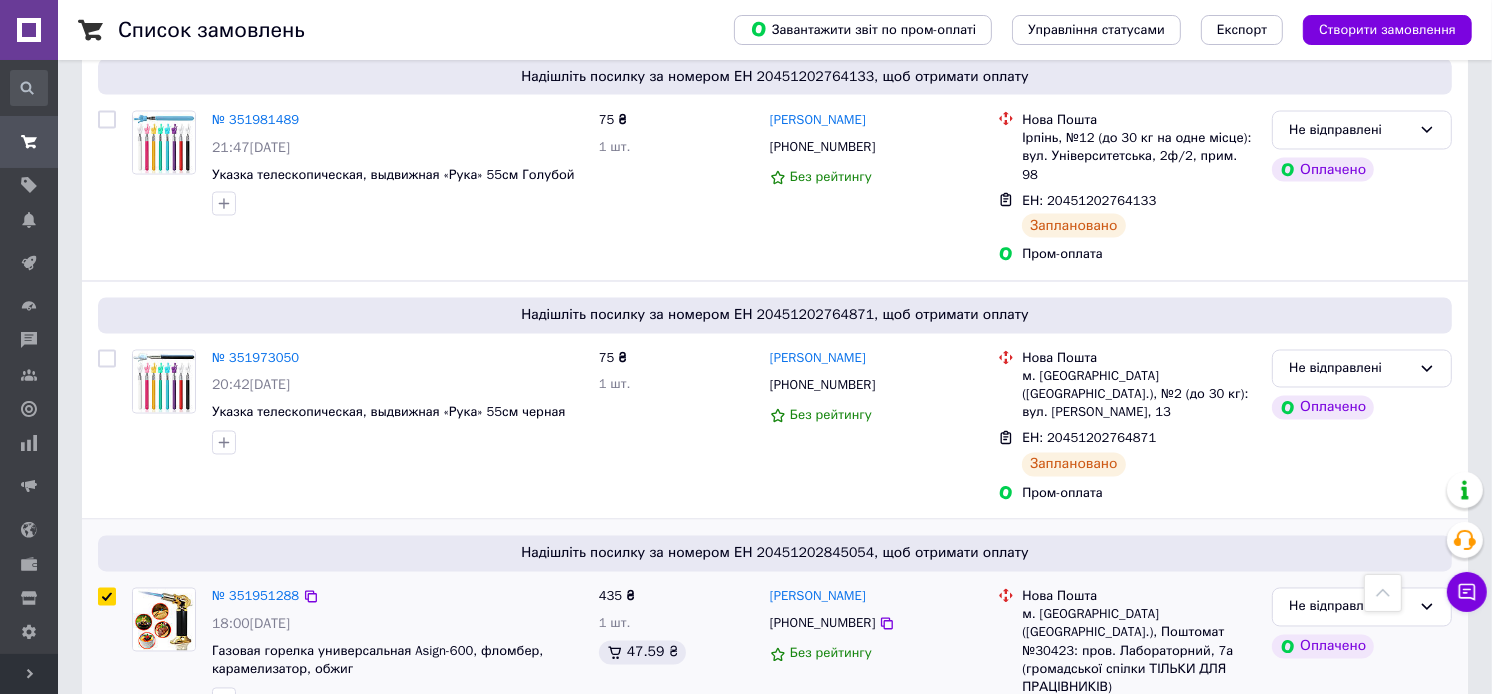 checkbox on "true" 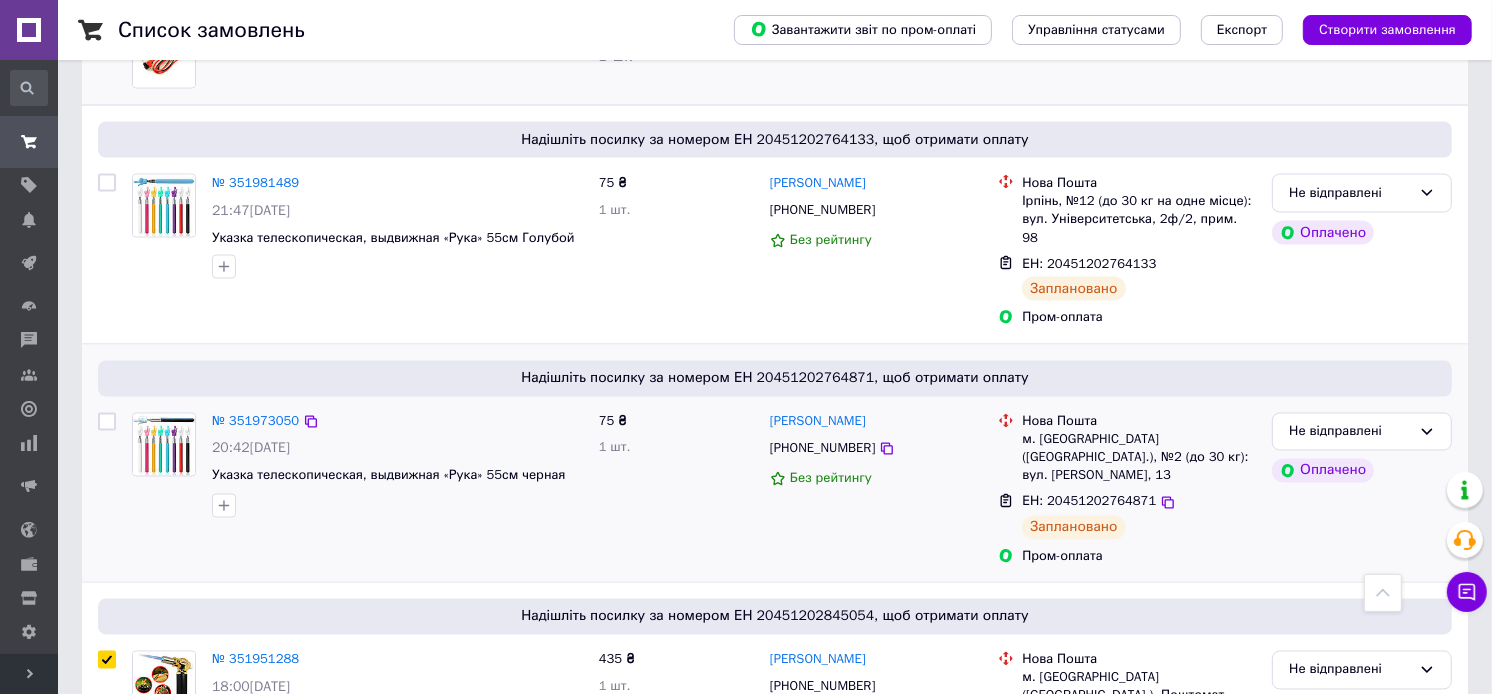 scroll, scrollTop: 3016, scrollLeft: 0, axis: vertical 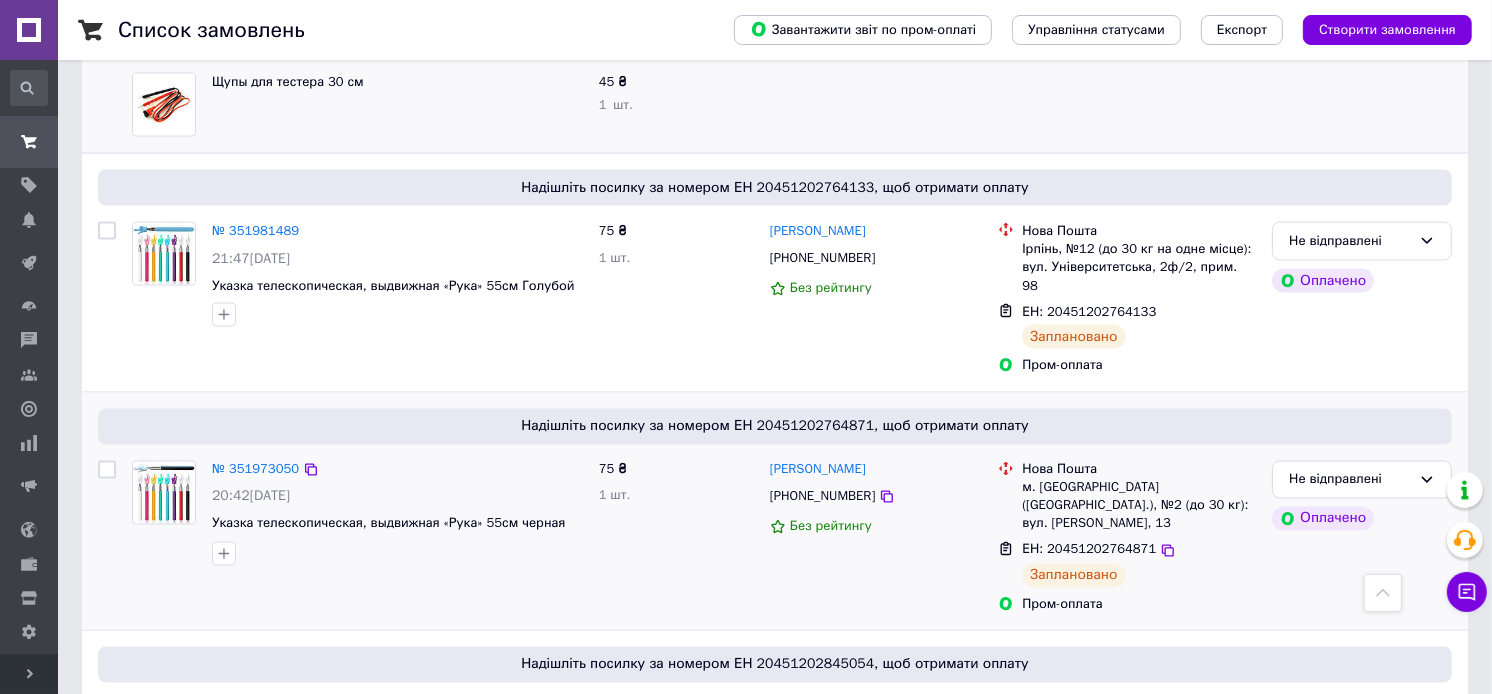 click at bounding box center [107, 470] 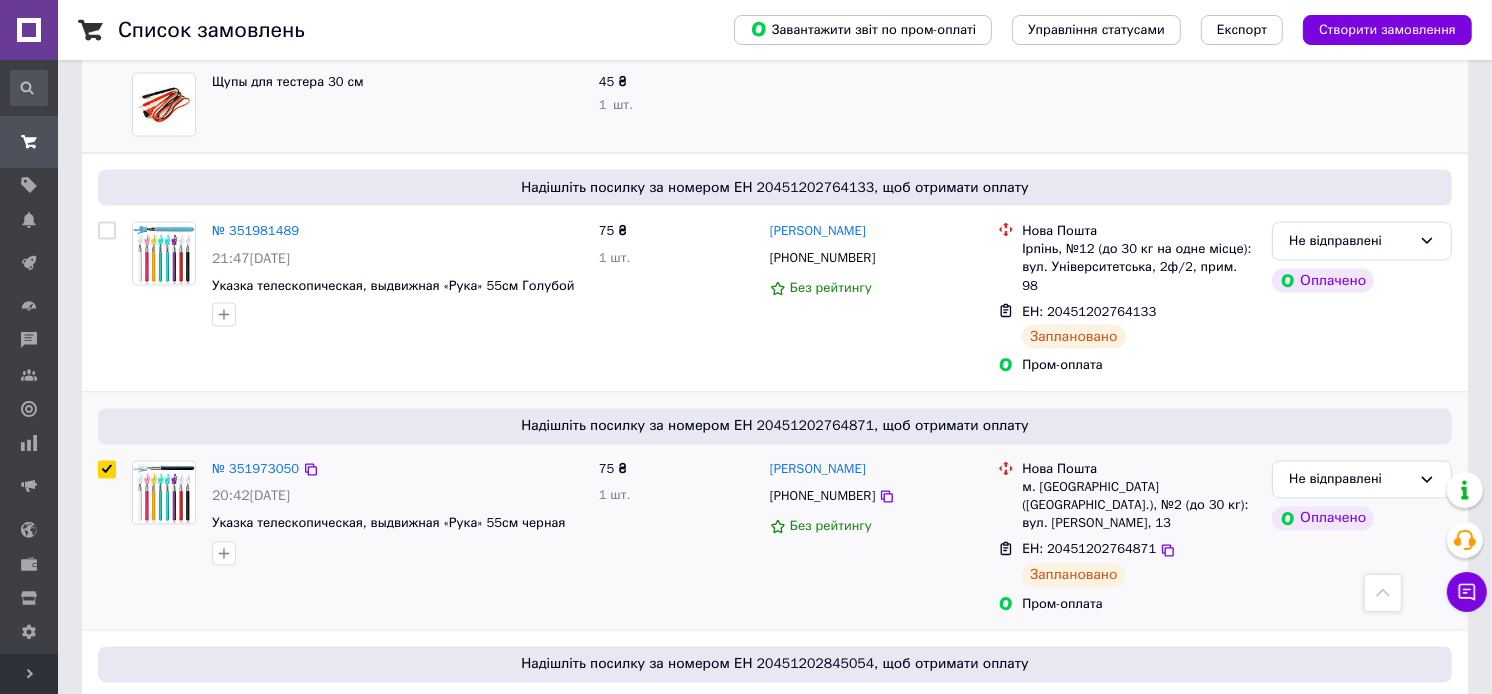 checkbox on "true" 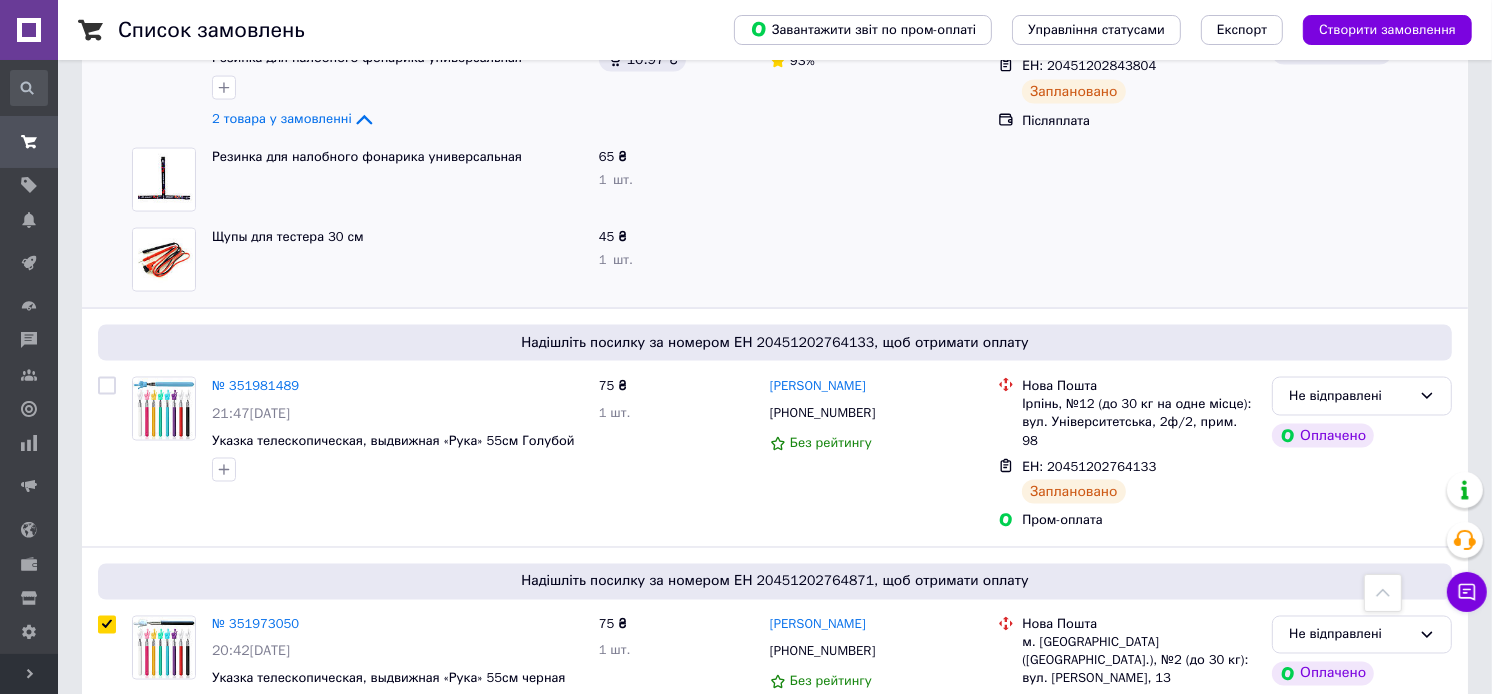 scroll, scrollTop: 2683, scrollLeft: 0, axis: vertical 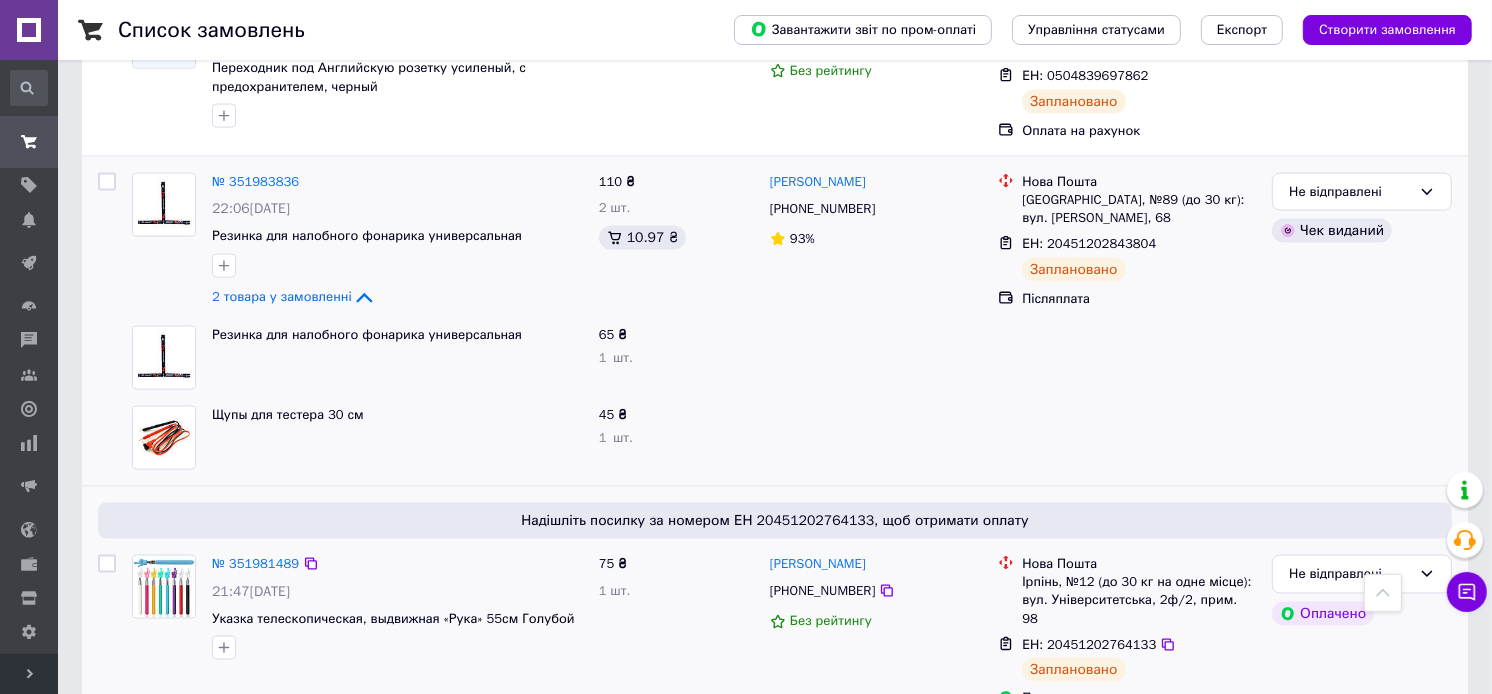 click at bounding box center [107, 632] 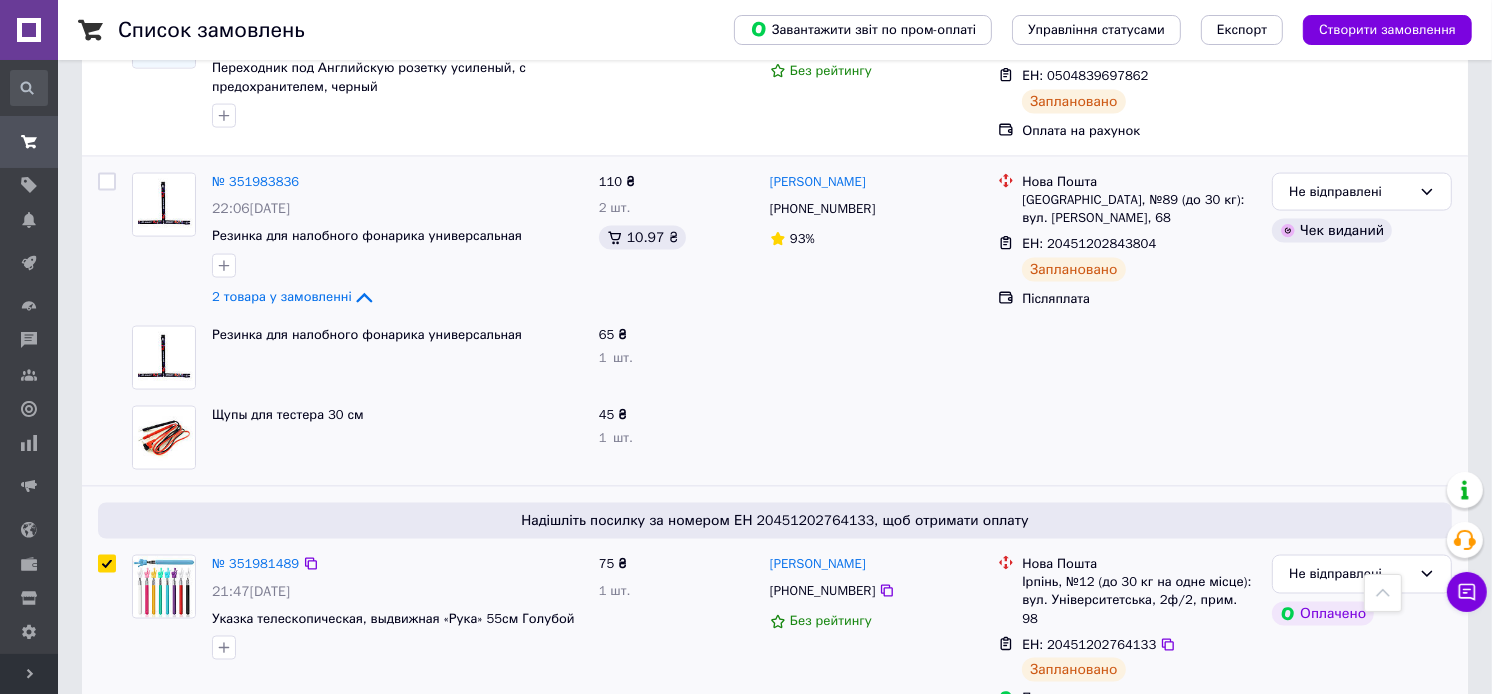 checkbox on "true" 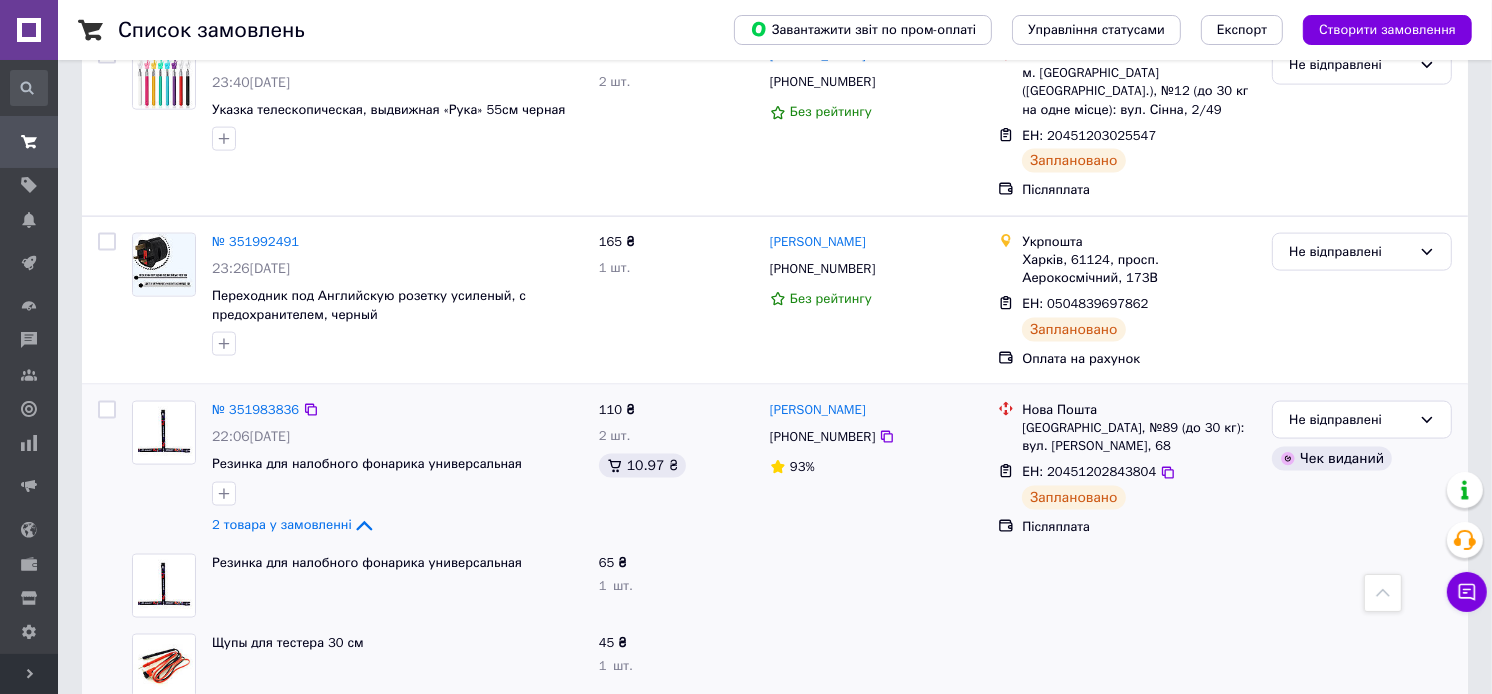 scroll, scrollTop: 2461, scrollLeft: 0, axis: vertical 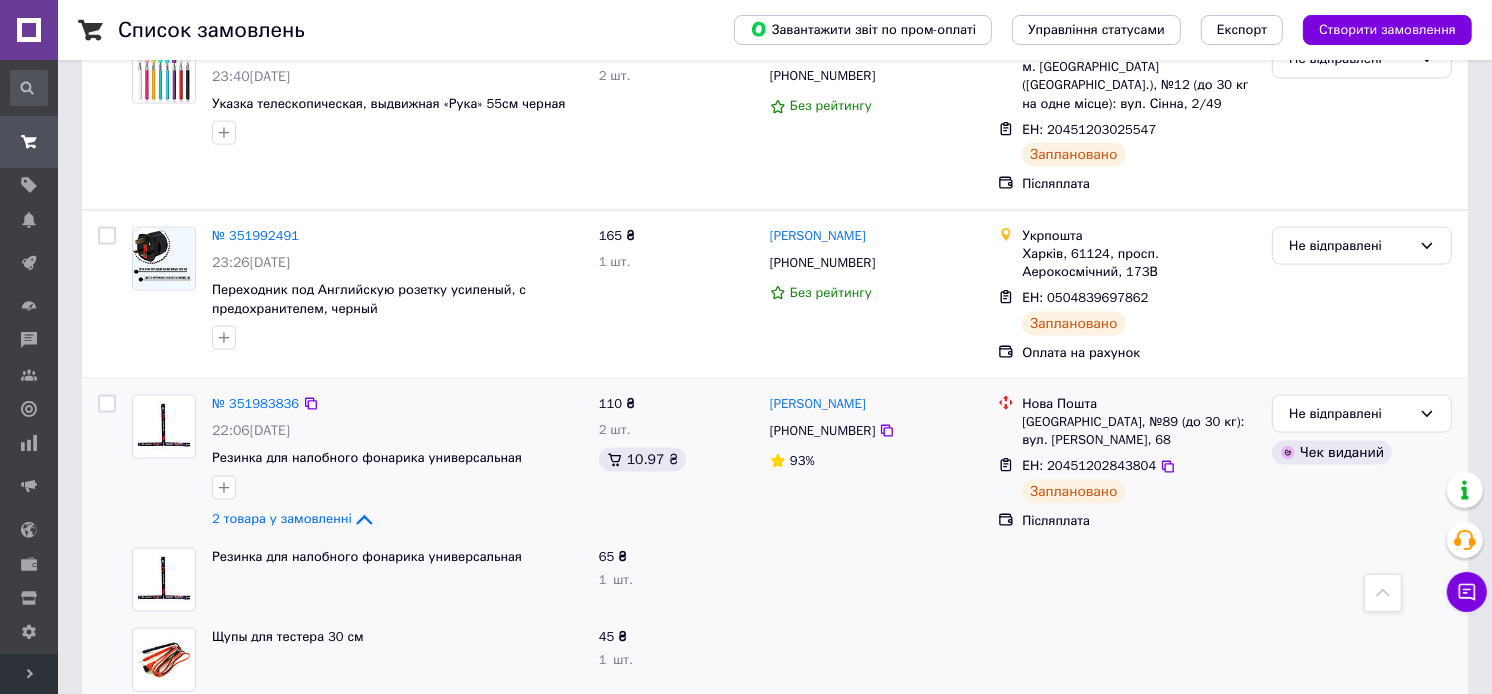 click at bounding box center [107, 463] 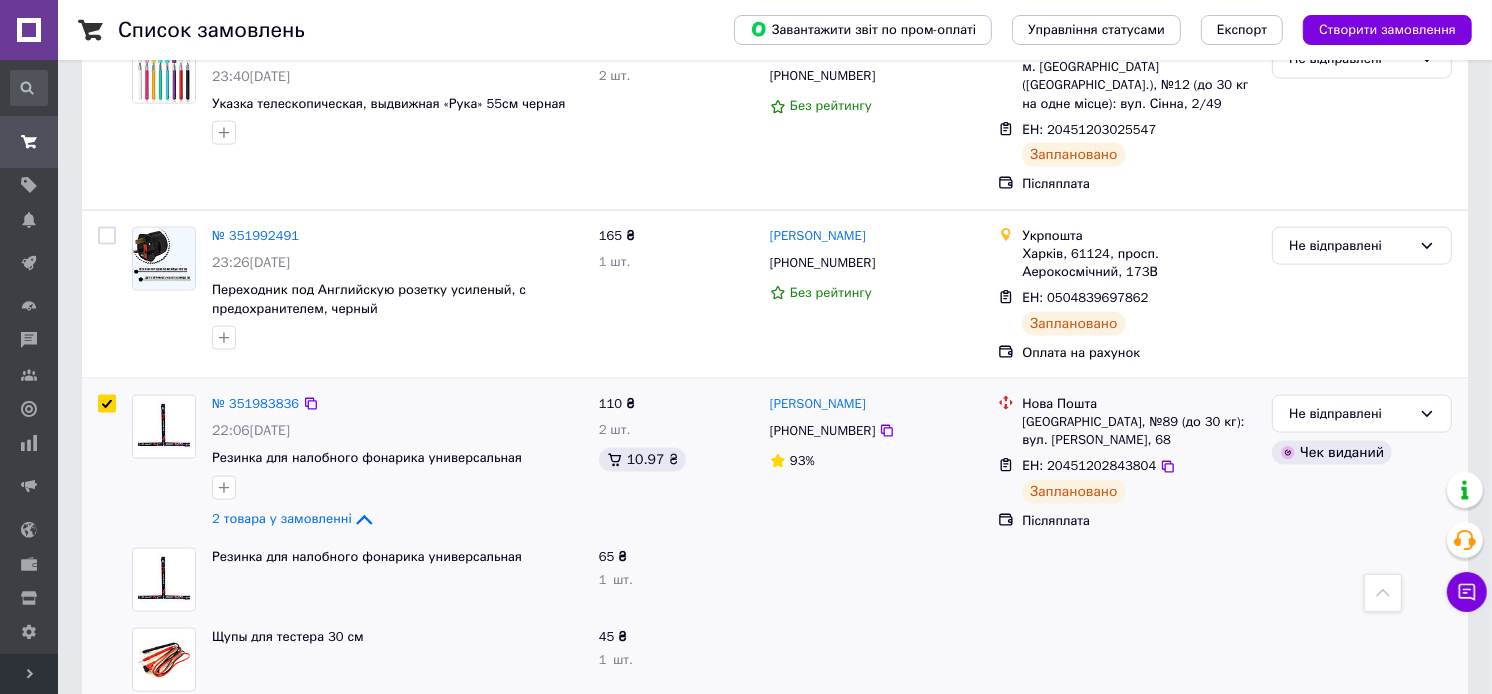checkbox on "true" 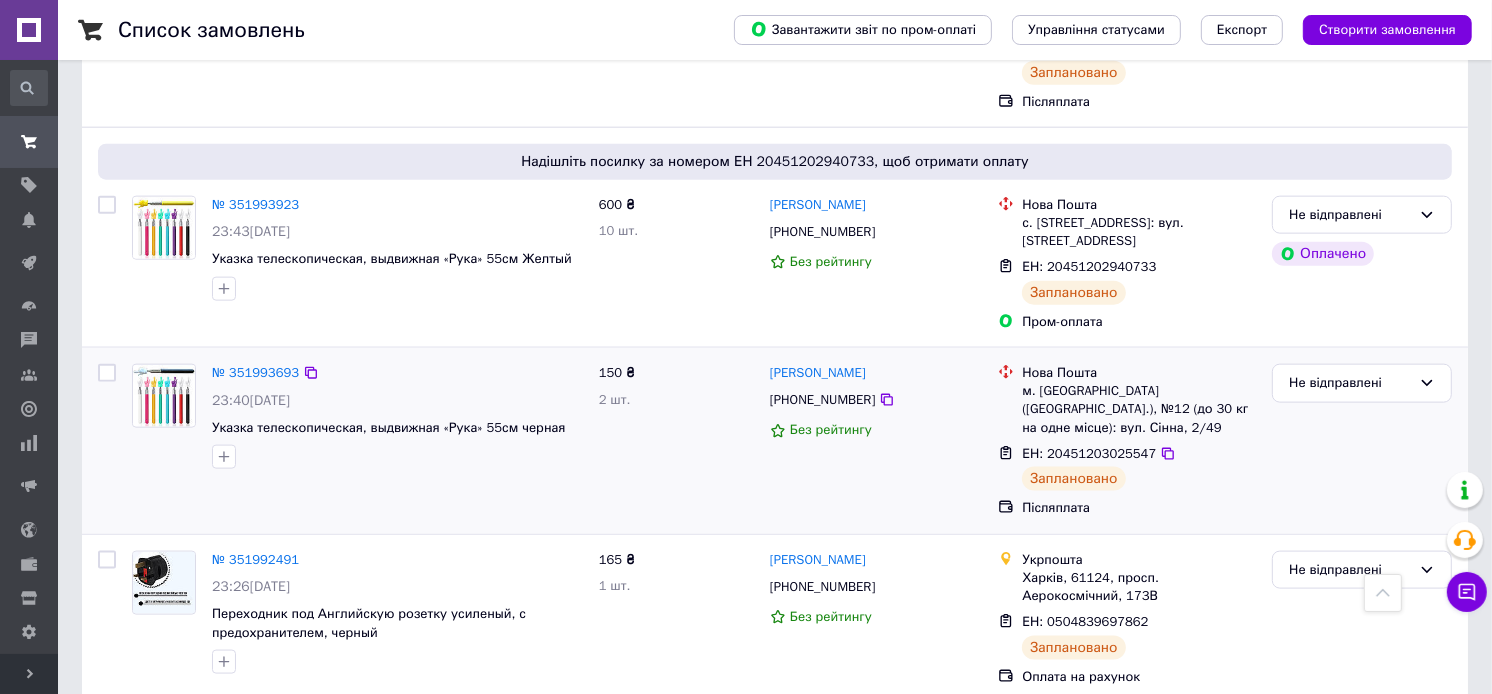 scroll, scrollTop: 2127, scrollLeft: 0, axis: vertical 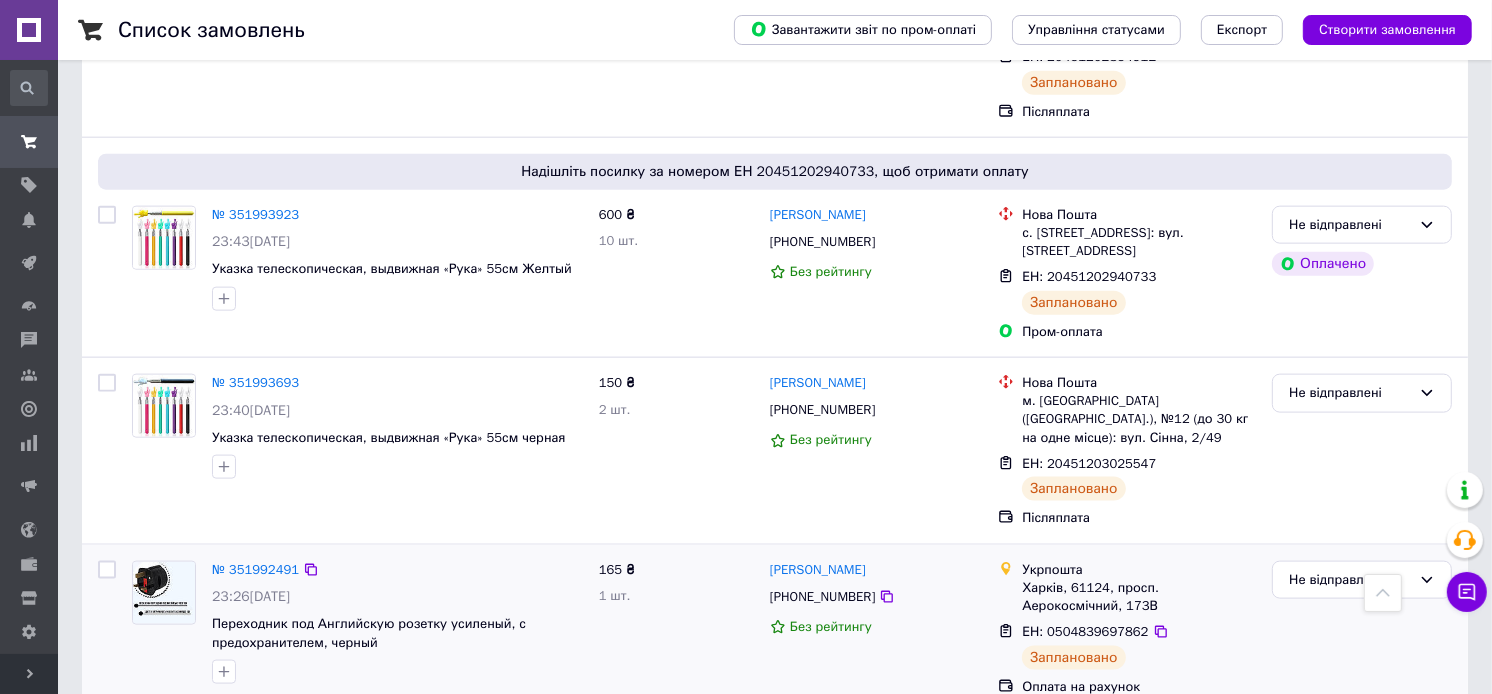 click at bounding box center [107, 570] 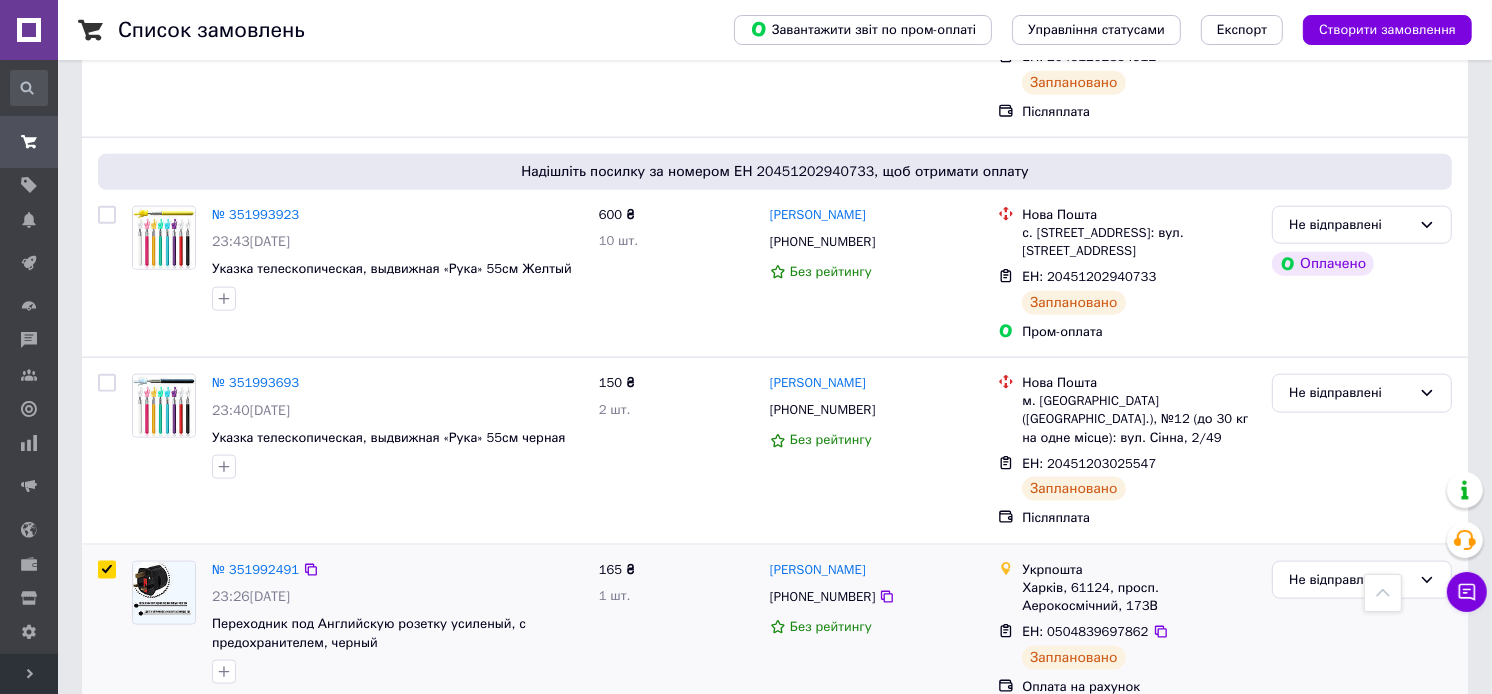 checkbox on "true" 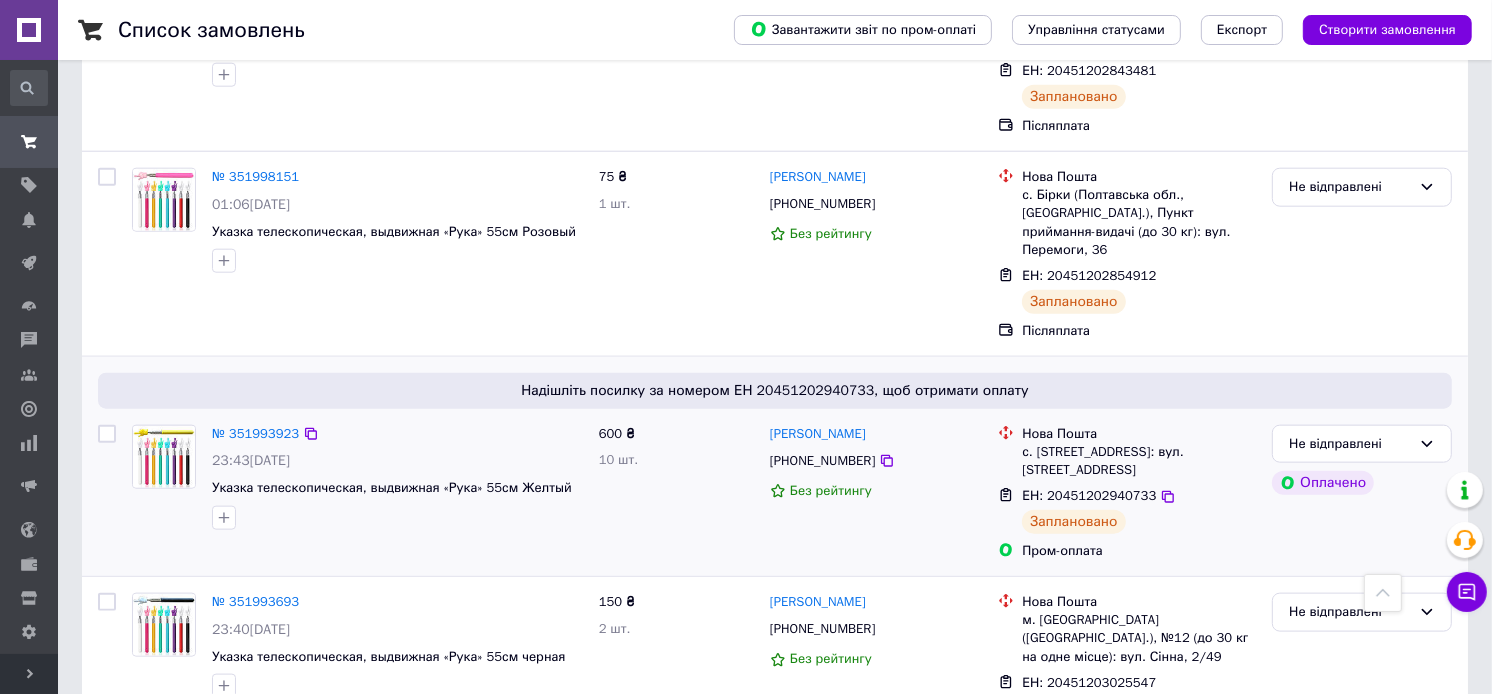 scroll, scrollTop: 1905, scrollLeft: 0, axis: vertical 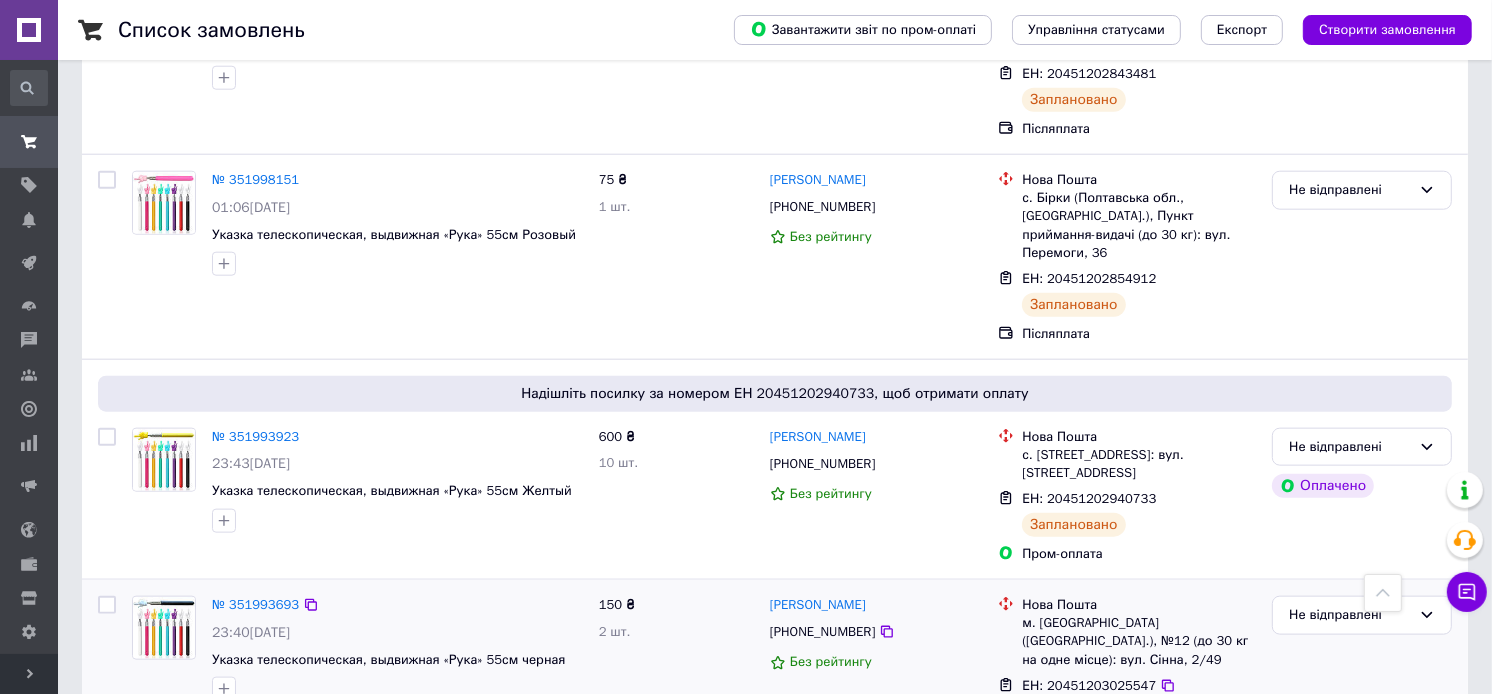 click at bounding box center (107, 673) 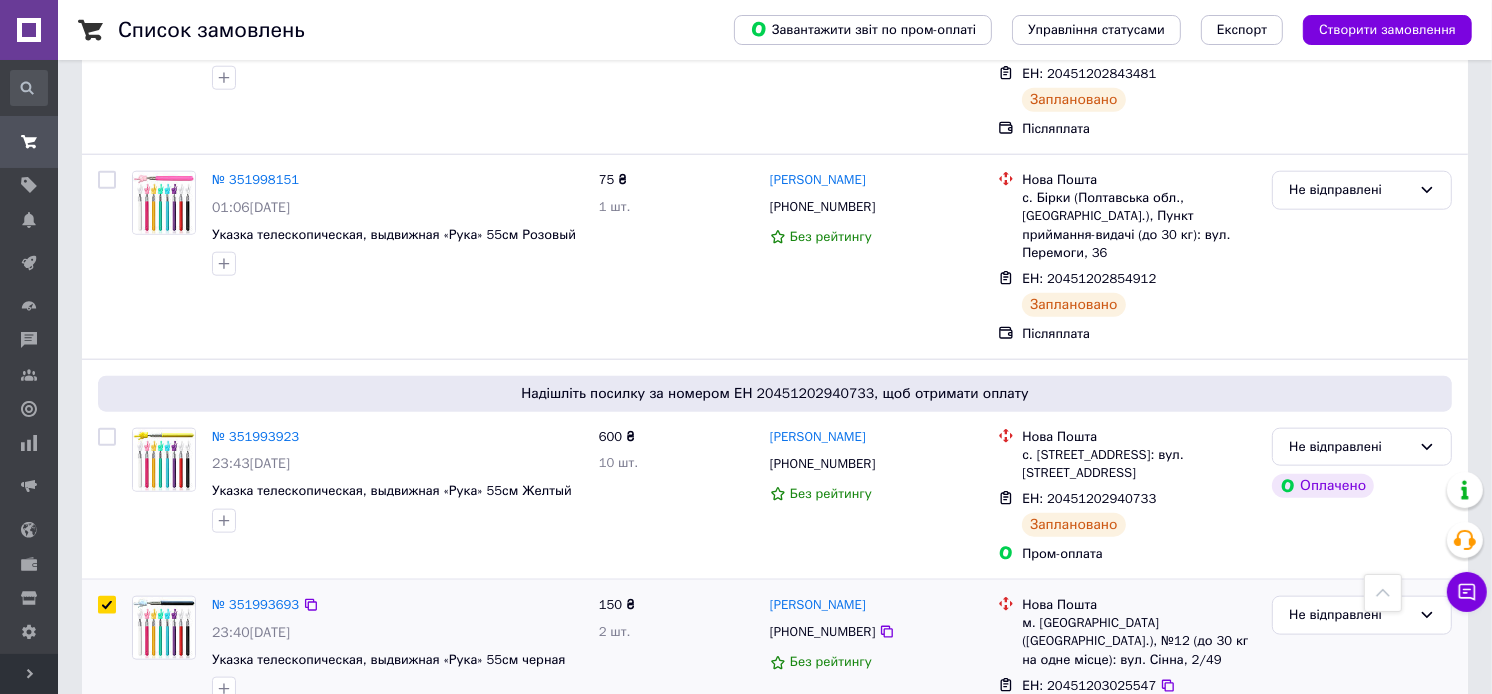 checkbox on "true" 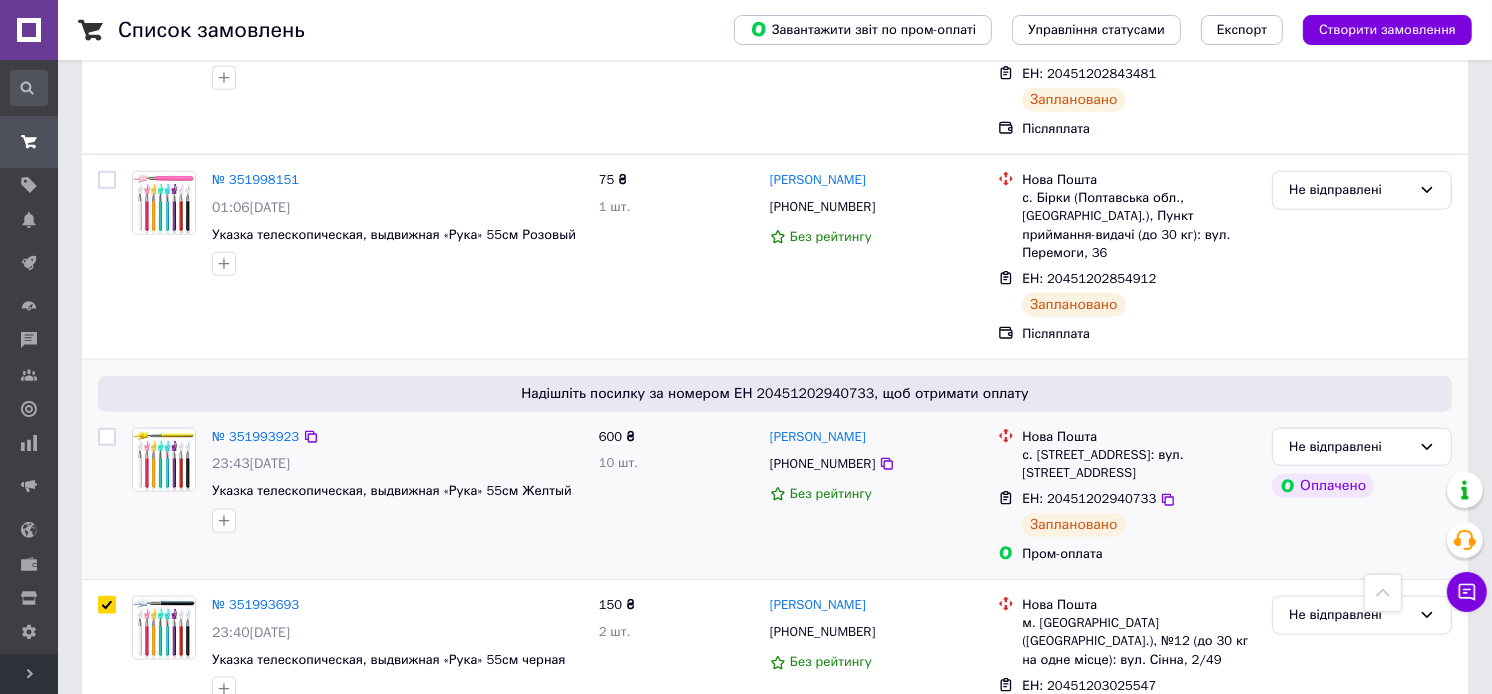 checkbox on "true" 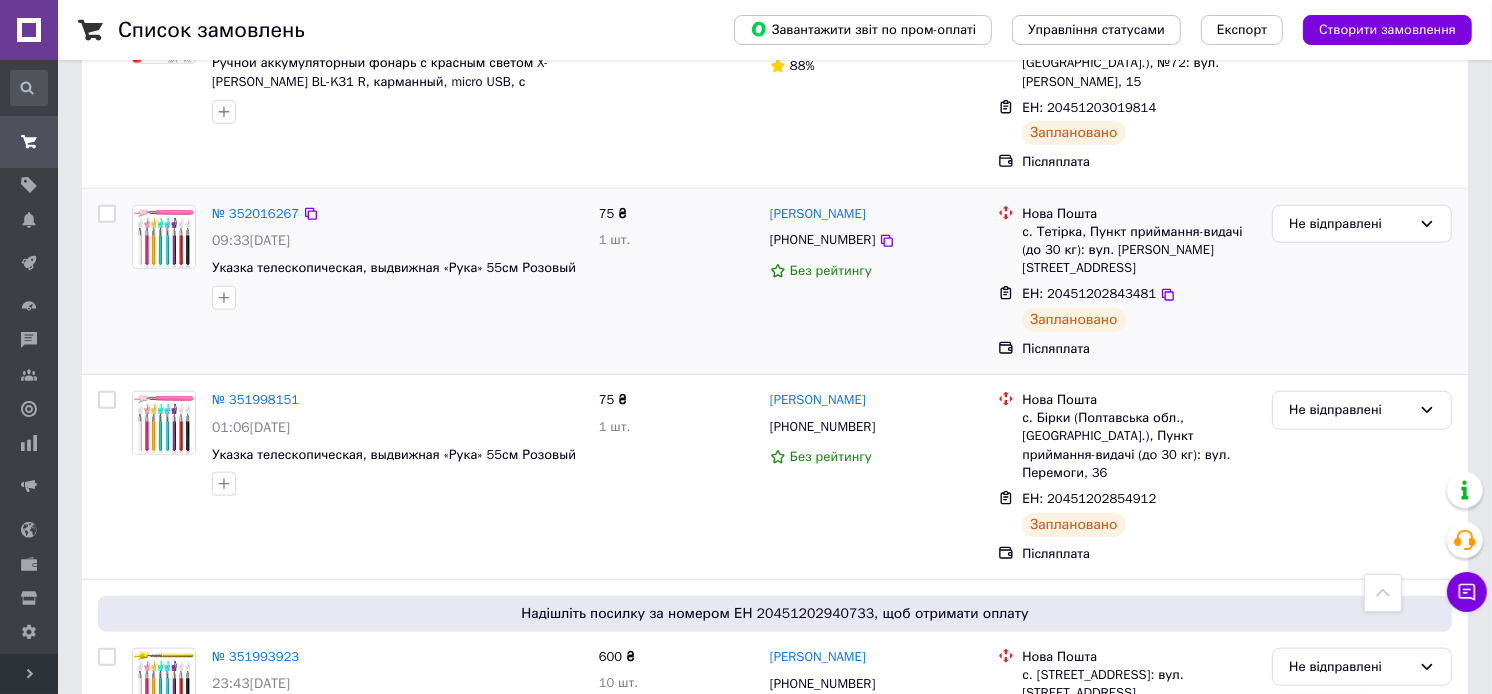 scroll, scrollTop: 1683, scrollLeft: 0, axis: vertical 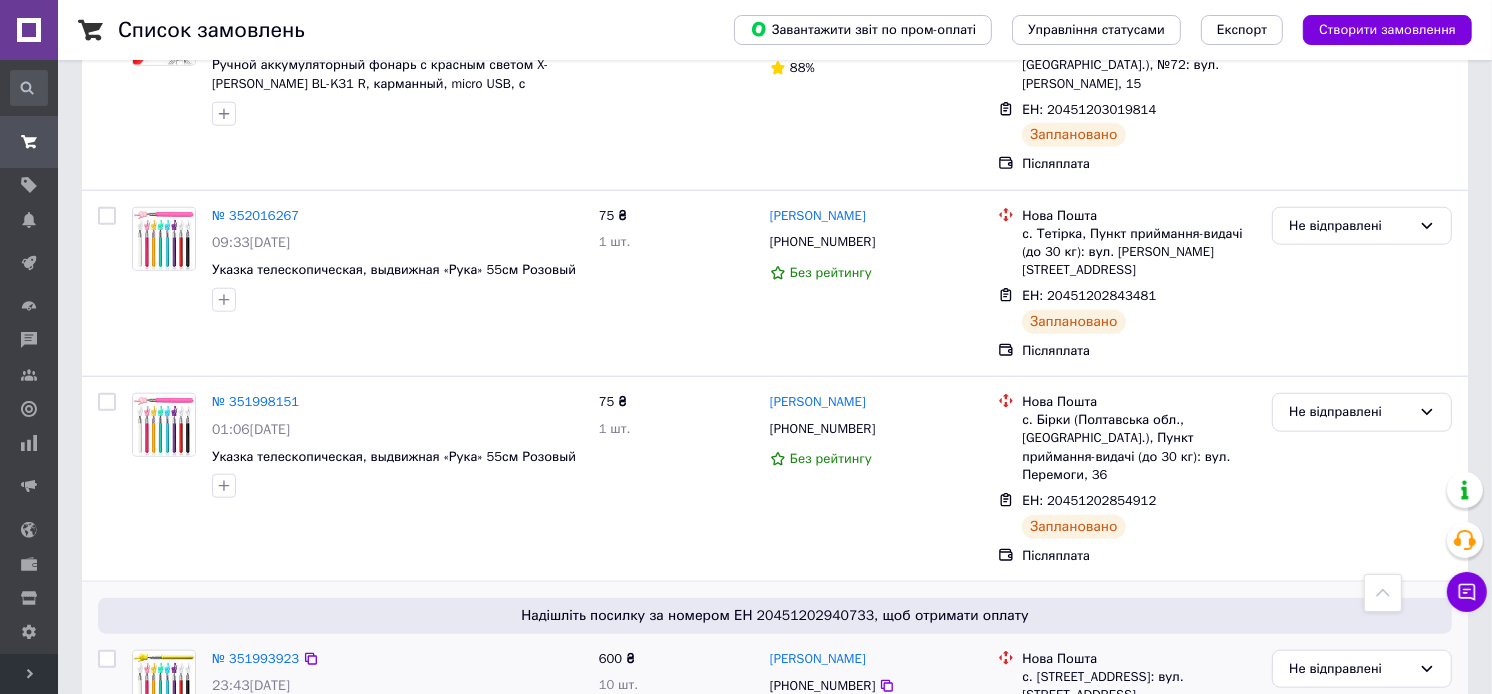 click at bounding box center [107, 659] 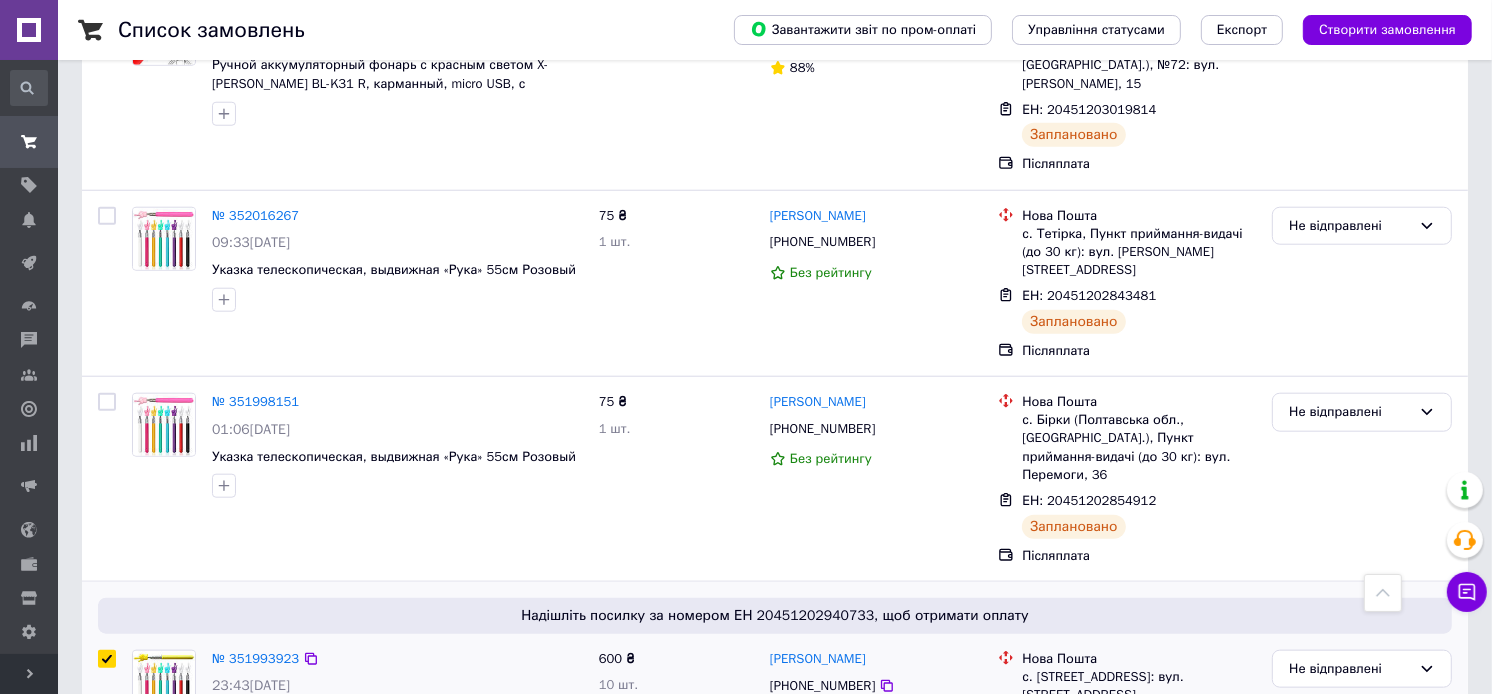 checkbox on "true" 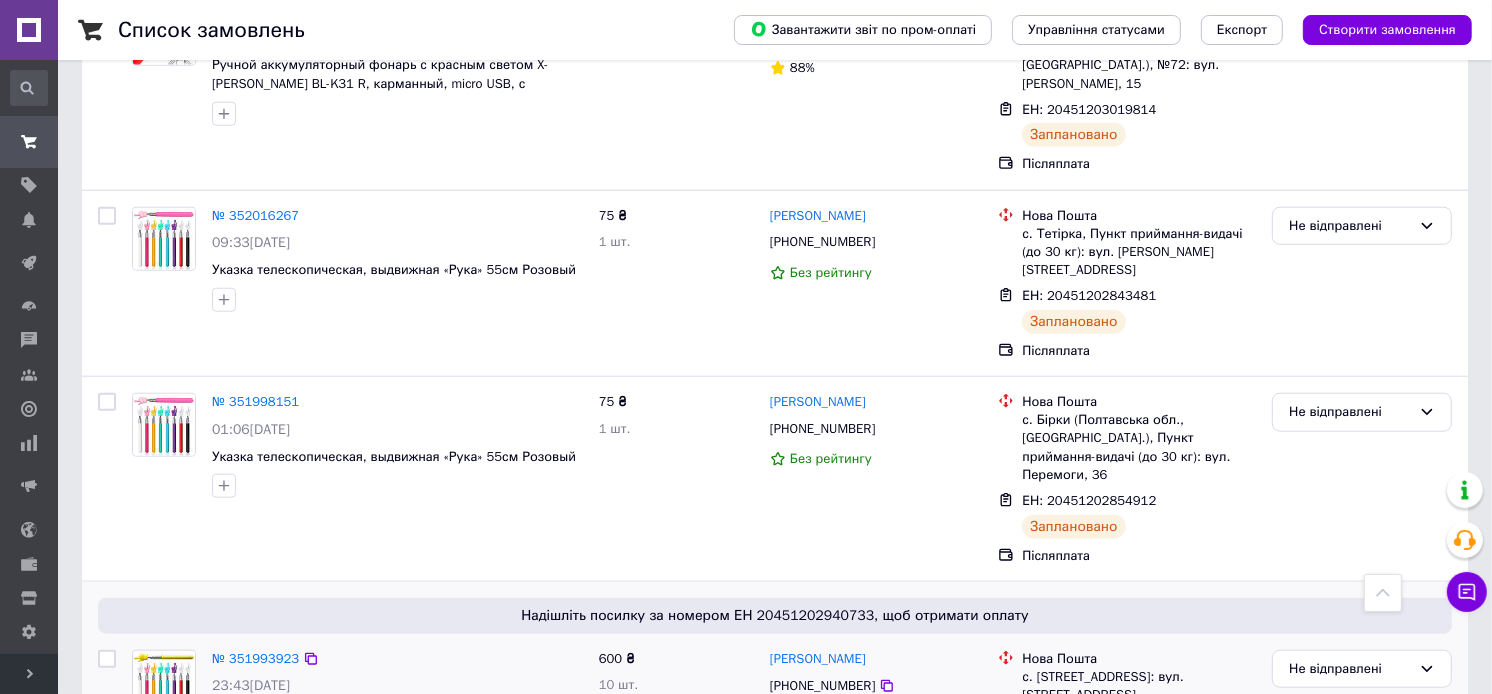 checkbox on "false" 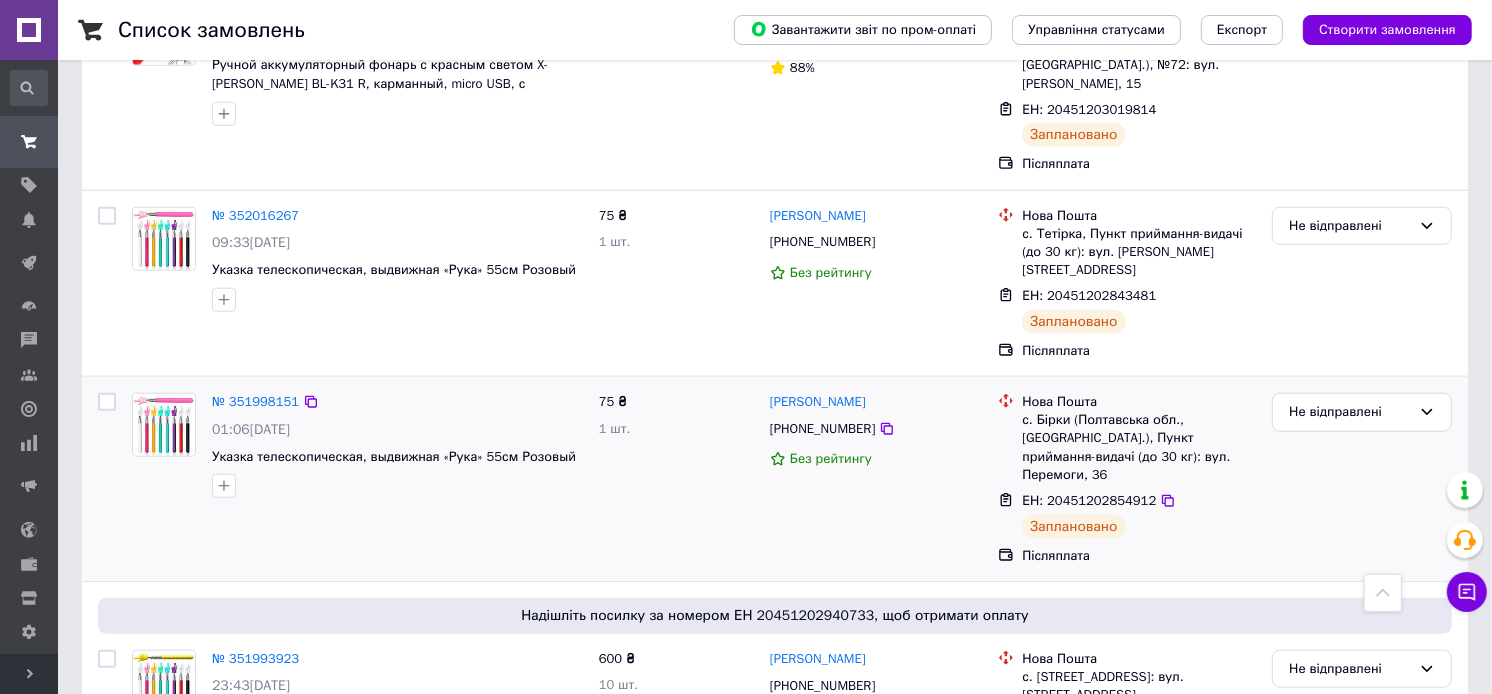 checkbox on "true" 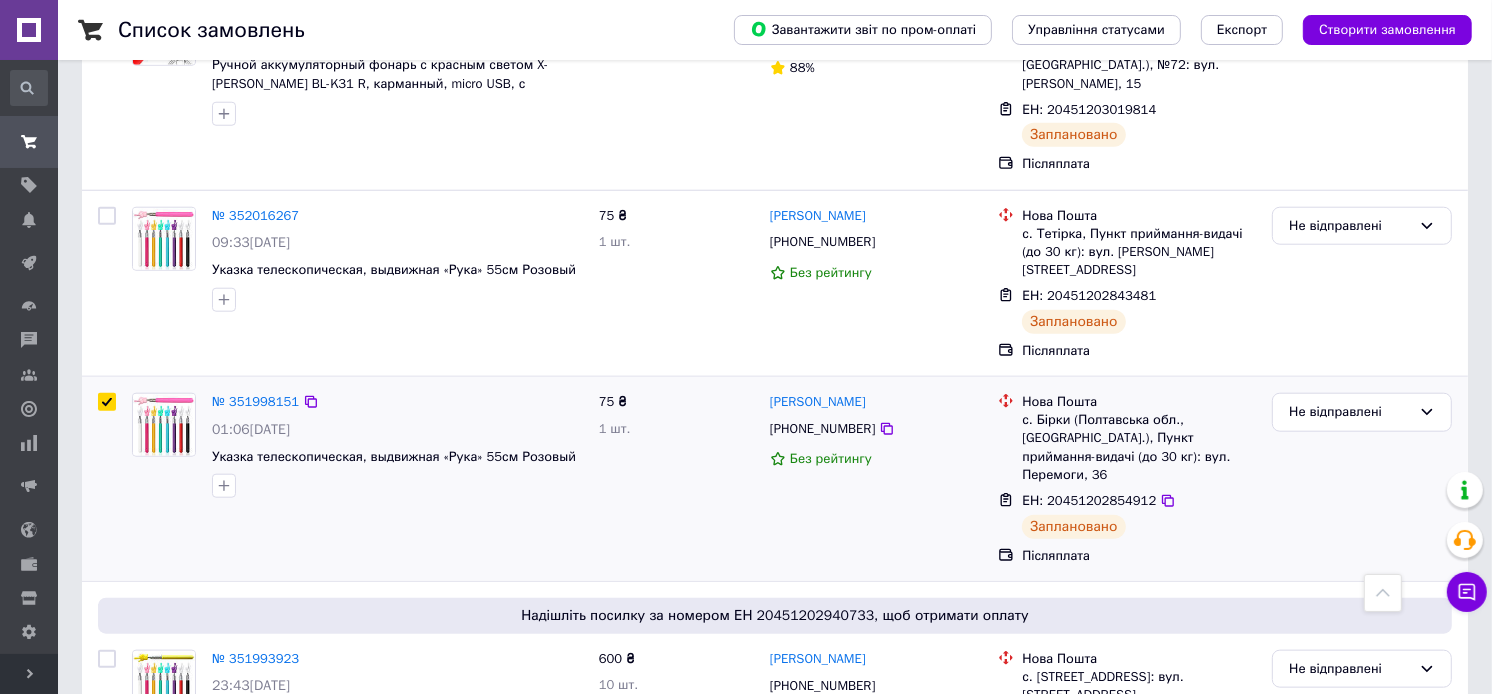 checkbox on "true" 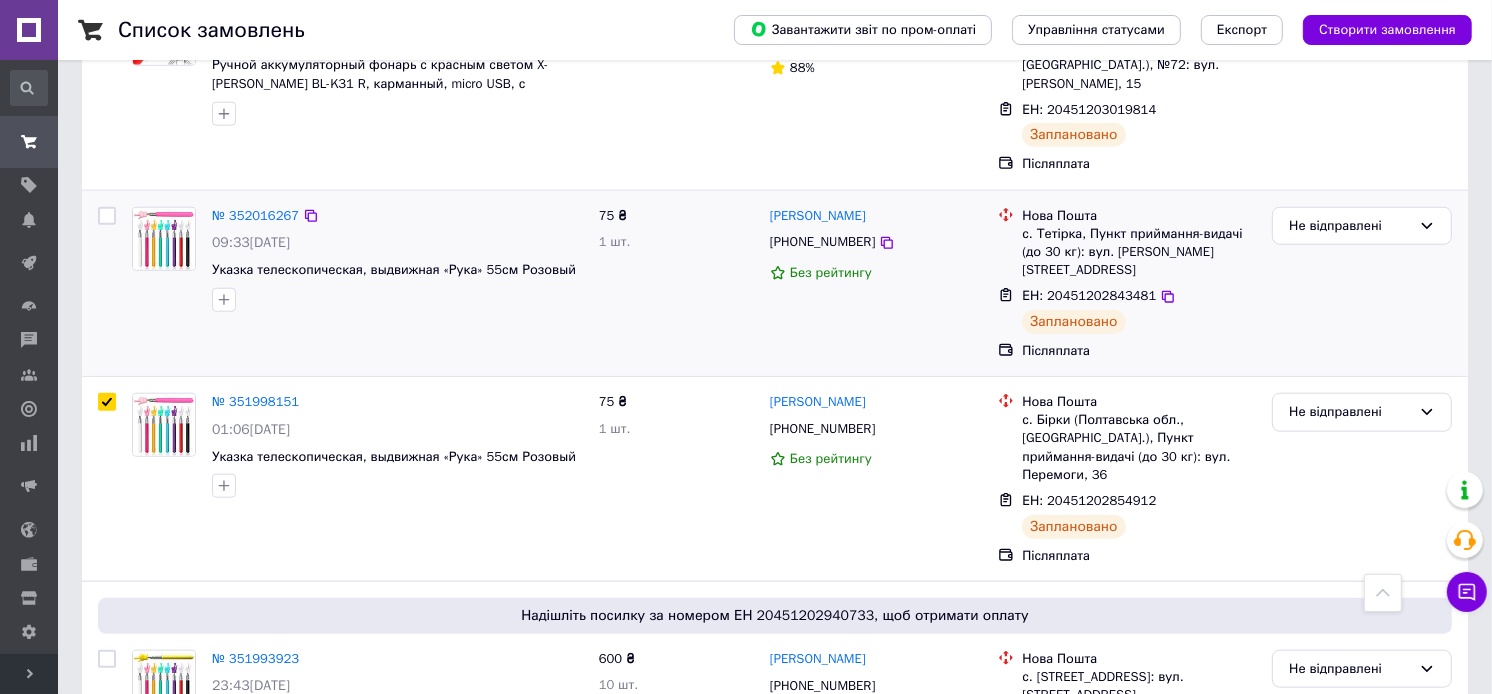 checkbox on "true" 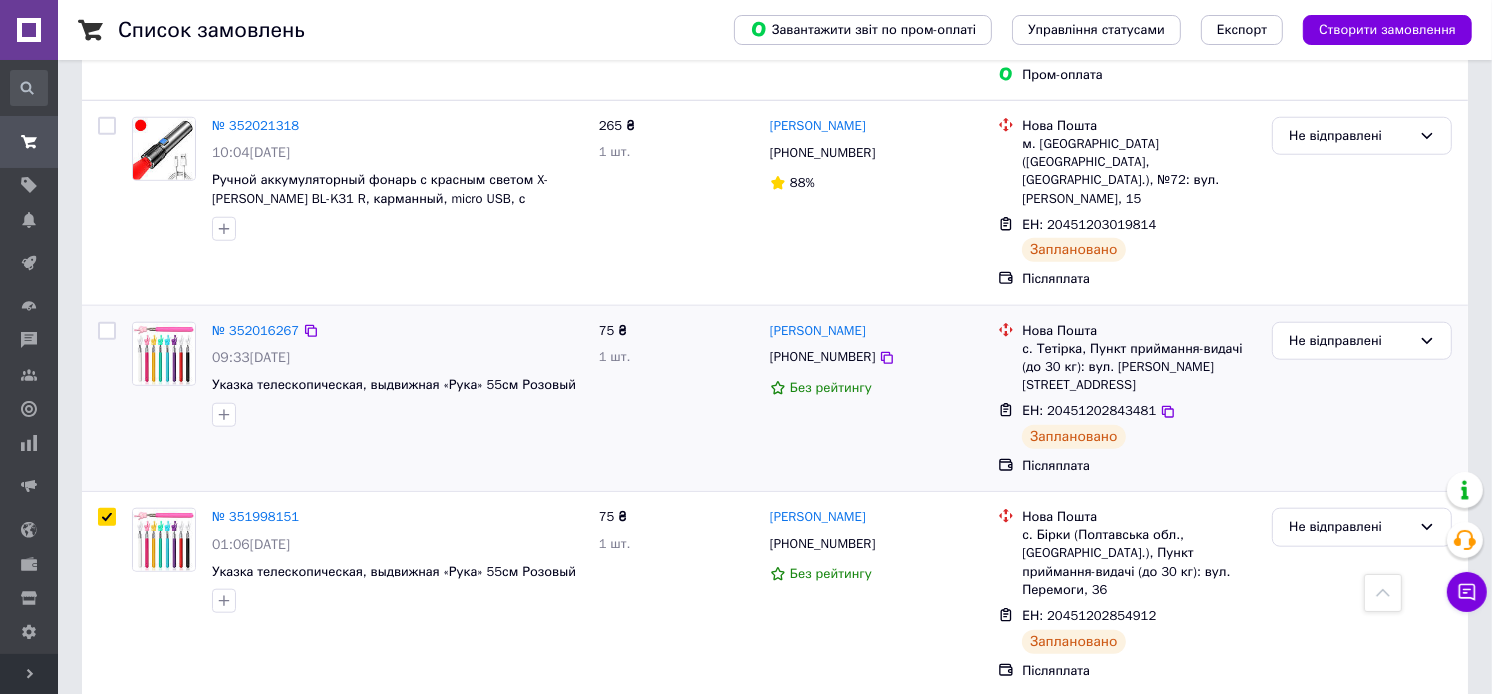 scroll, scrollTop: 1461, scrollLeft: 0, axis: vertical 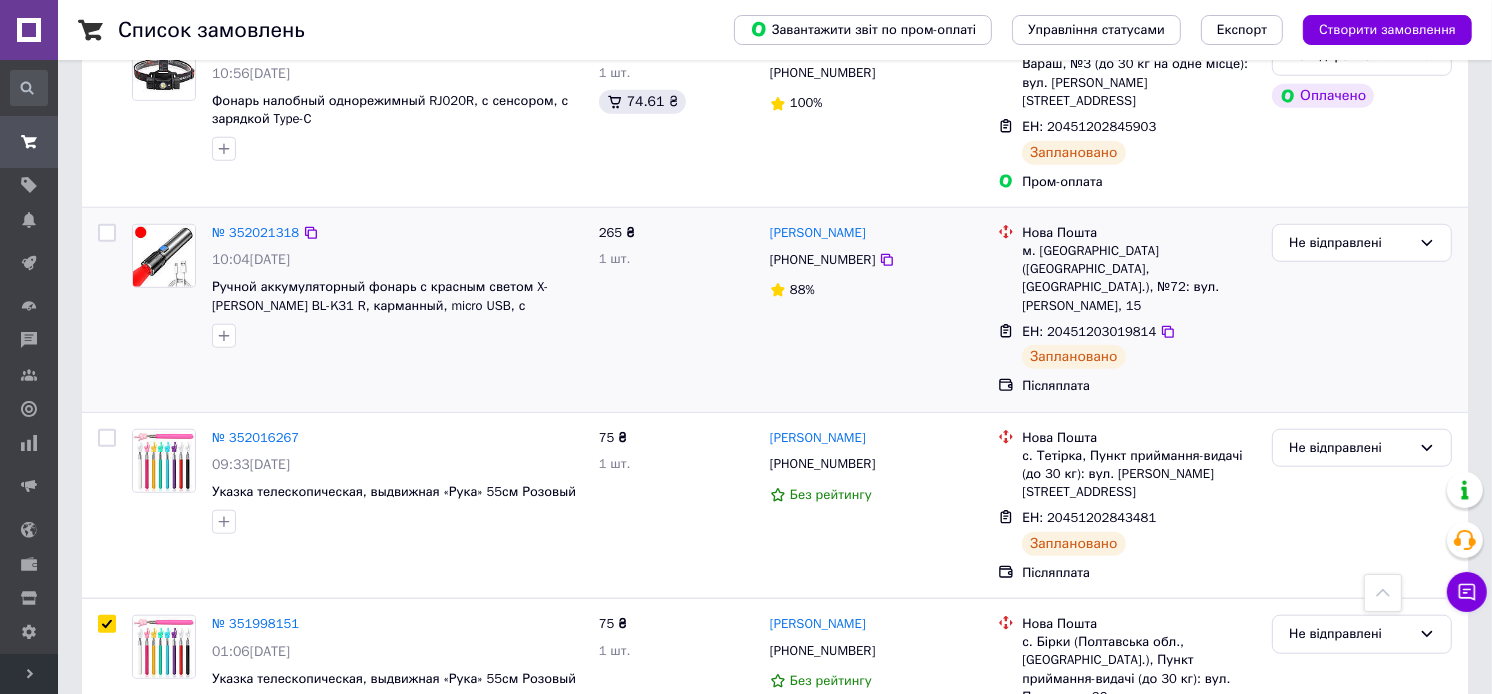 click at bounding box center (107, 438) 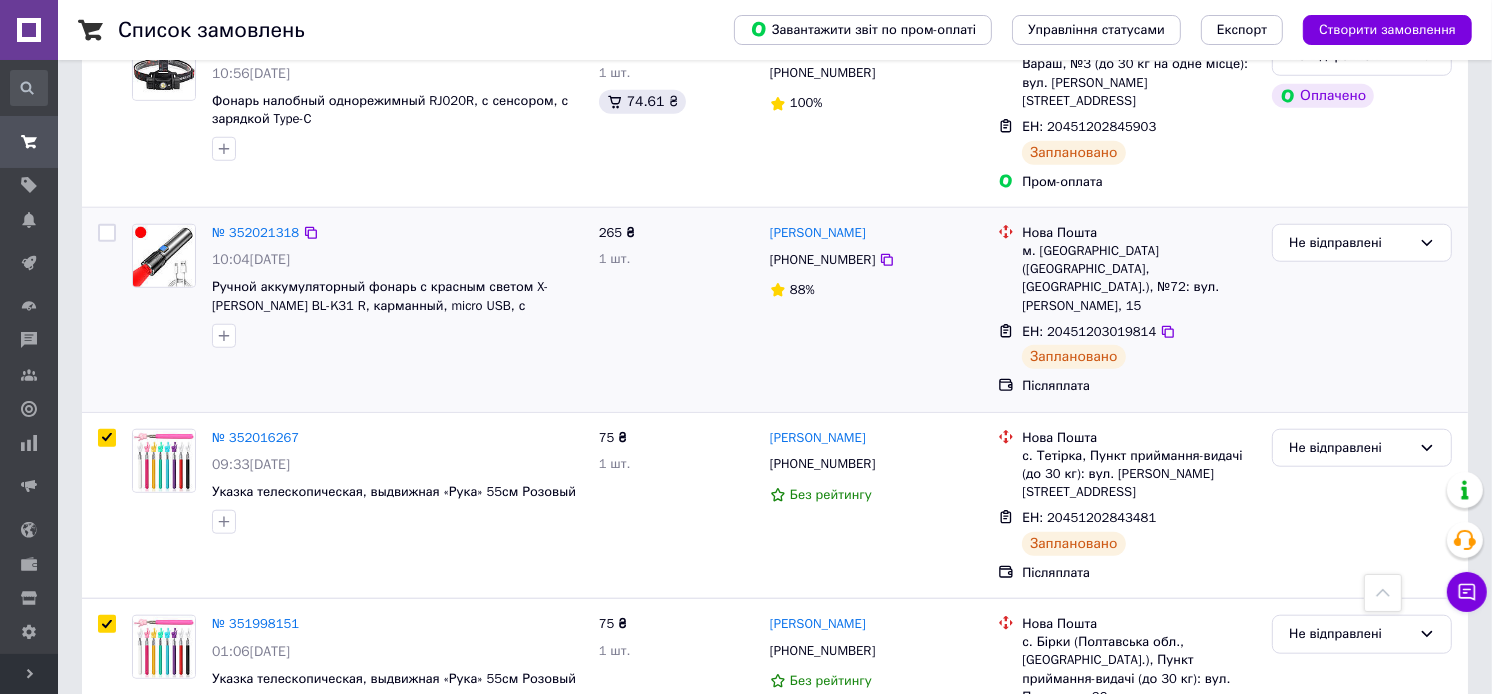 checkbox on "true" 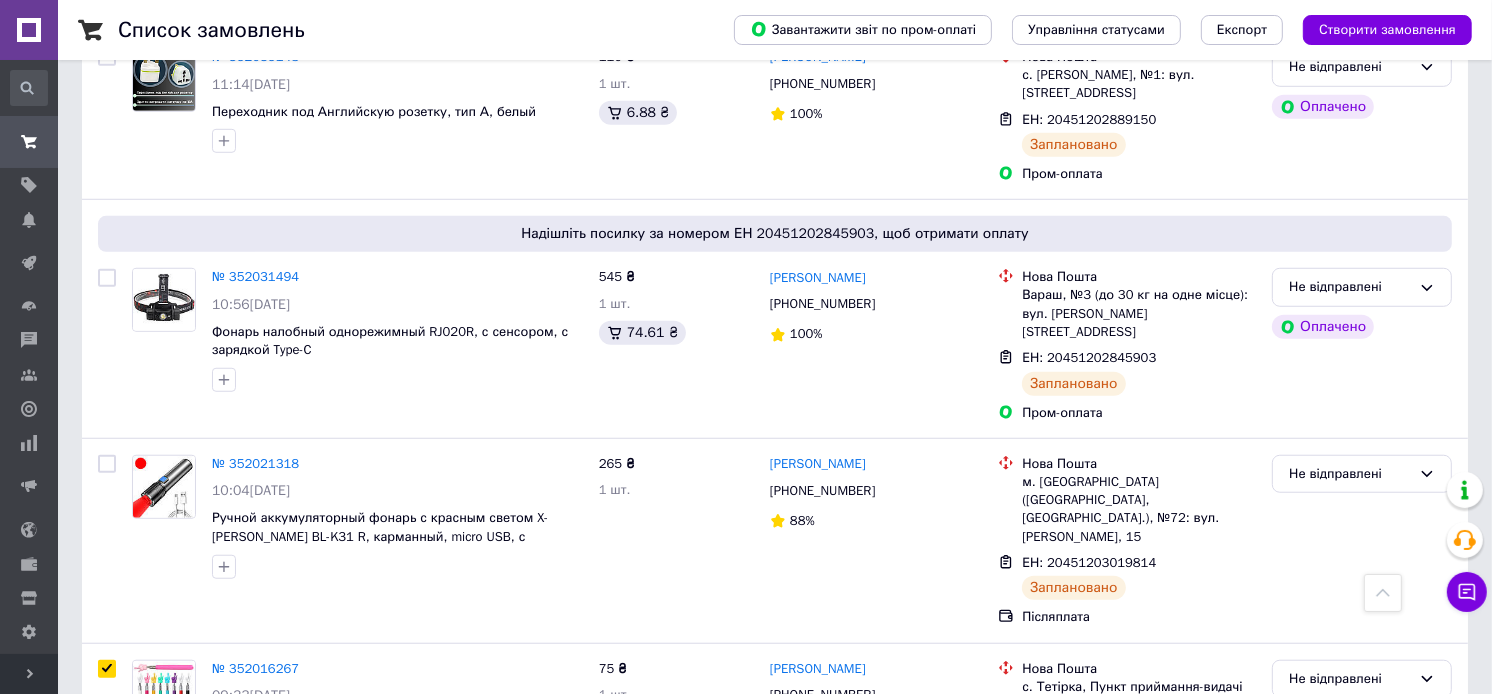 scroll, scrollTop: 1238, scrollLeft: 0, axis: vertical 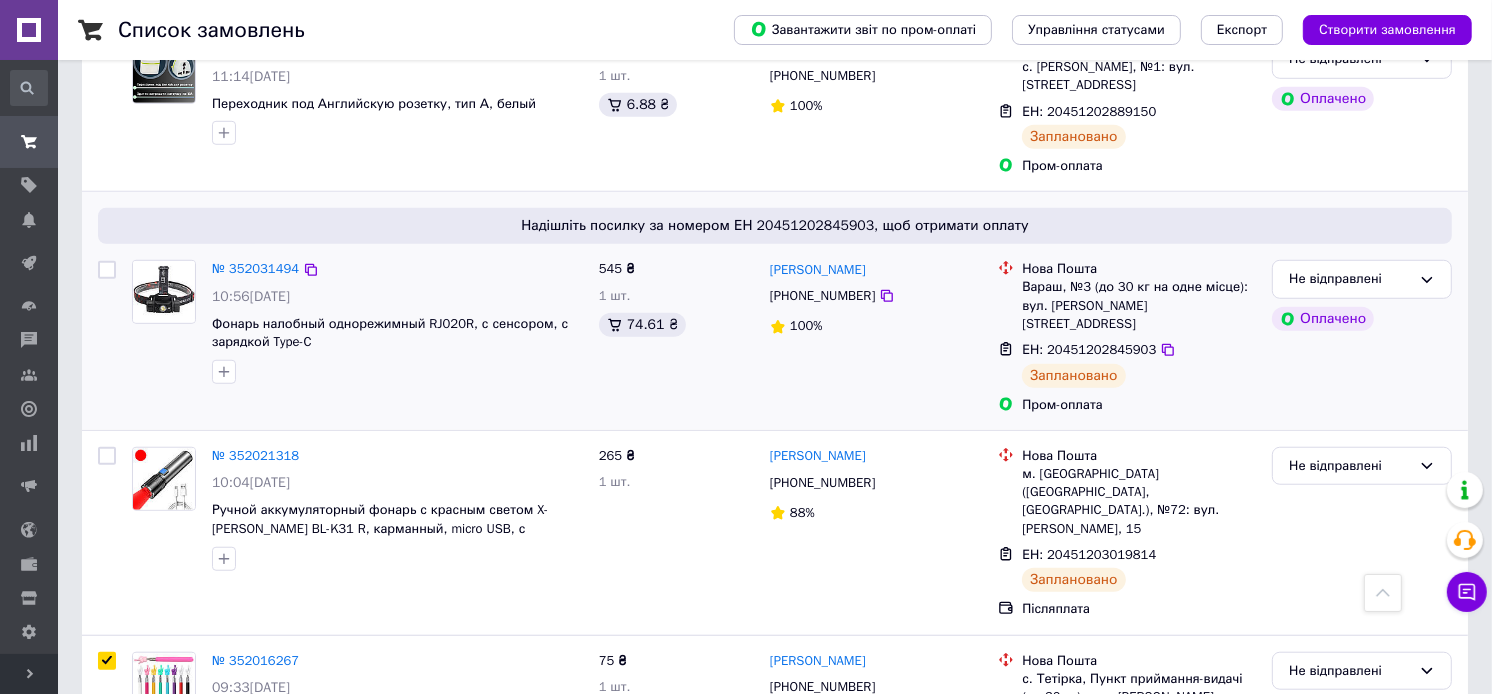 click at bounding box center [107, 337] 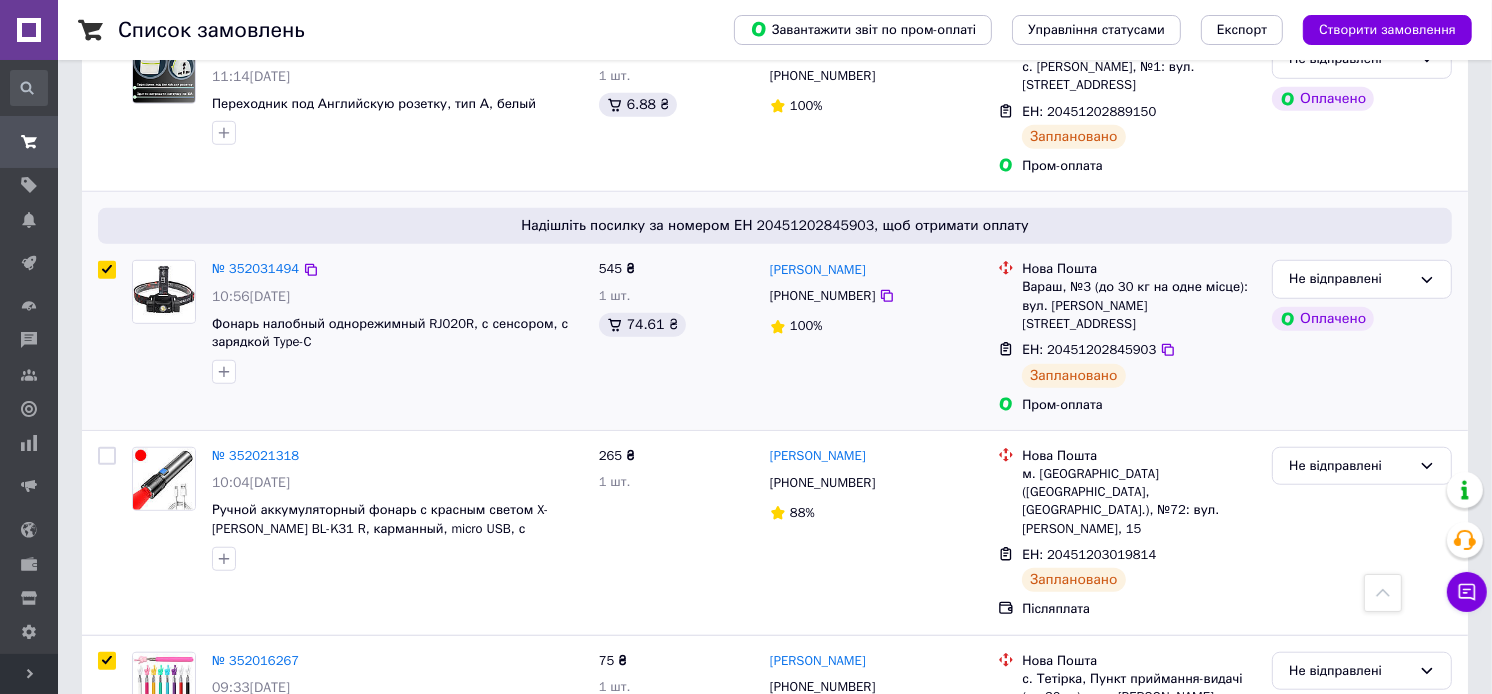 checkbox on "true" 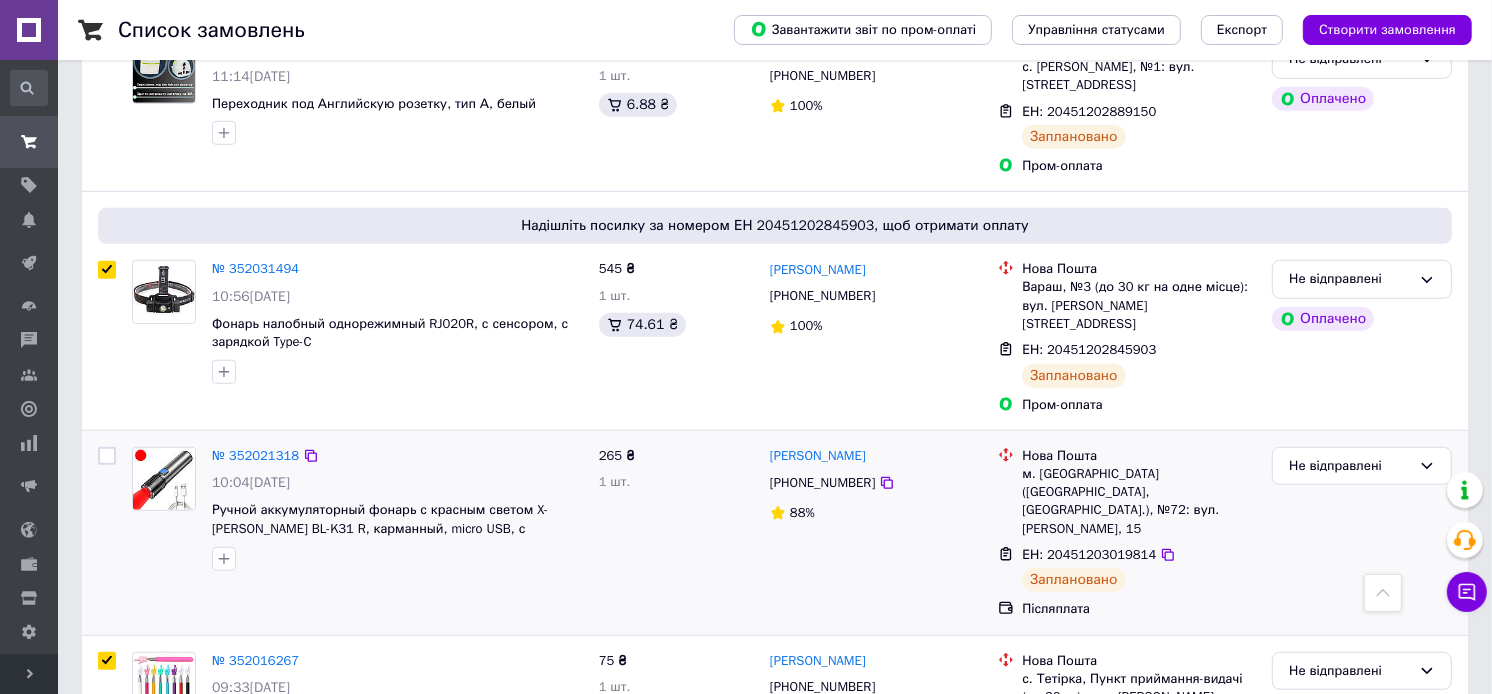 click at bounding box center (107, 456) 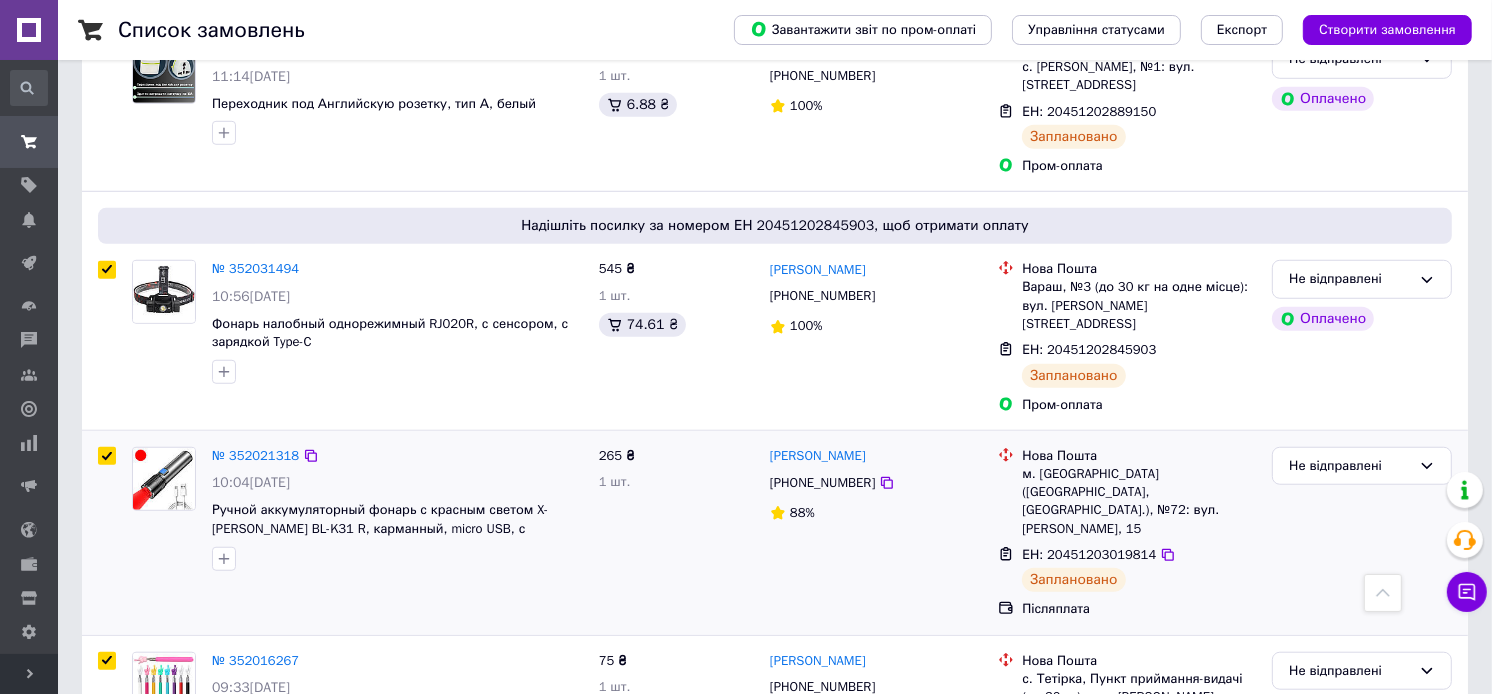 checkbox on "true" 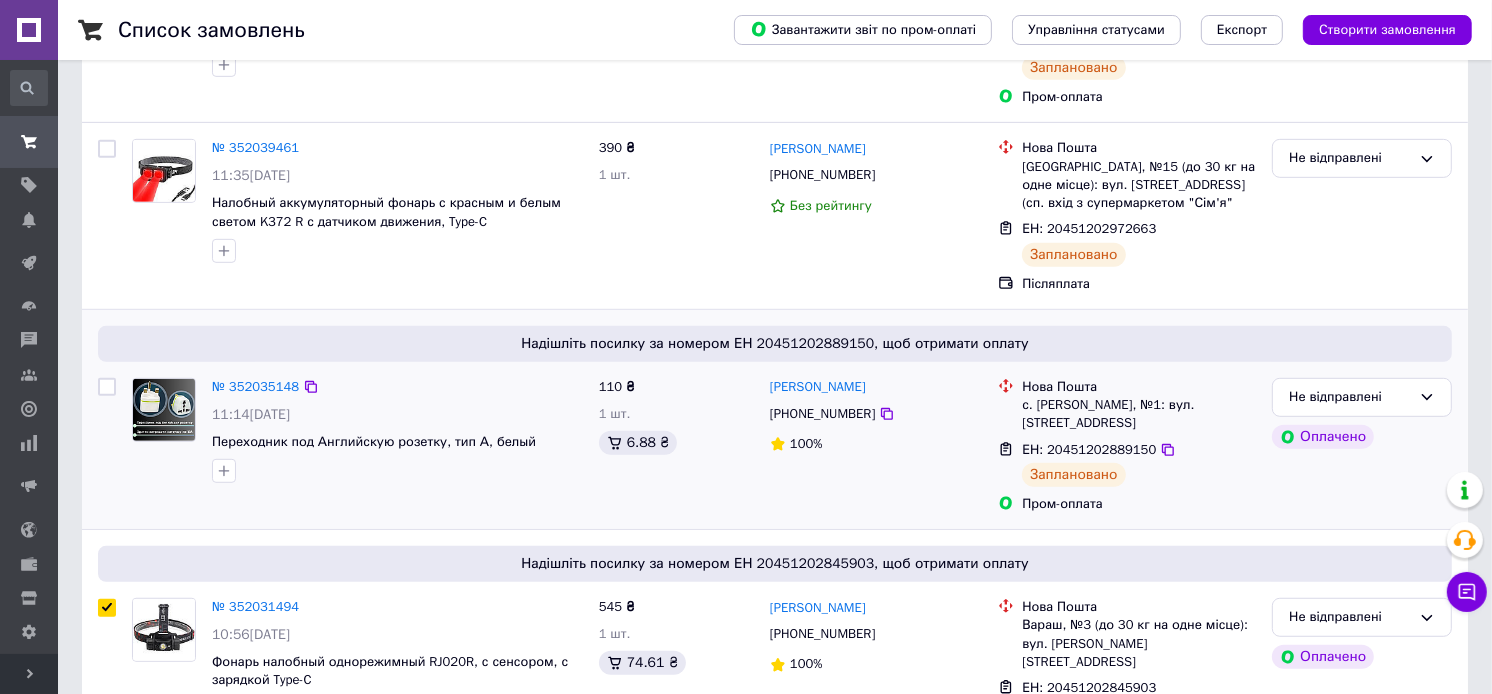 scroll, scrollTop: 1000, scrollLeft: 0, axis: vertical 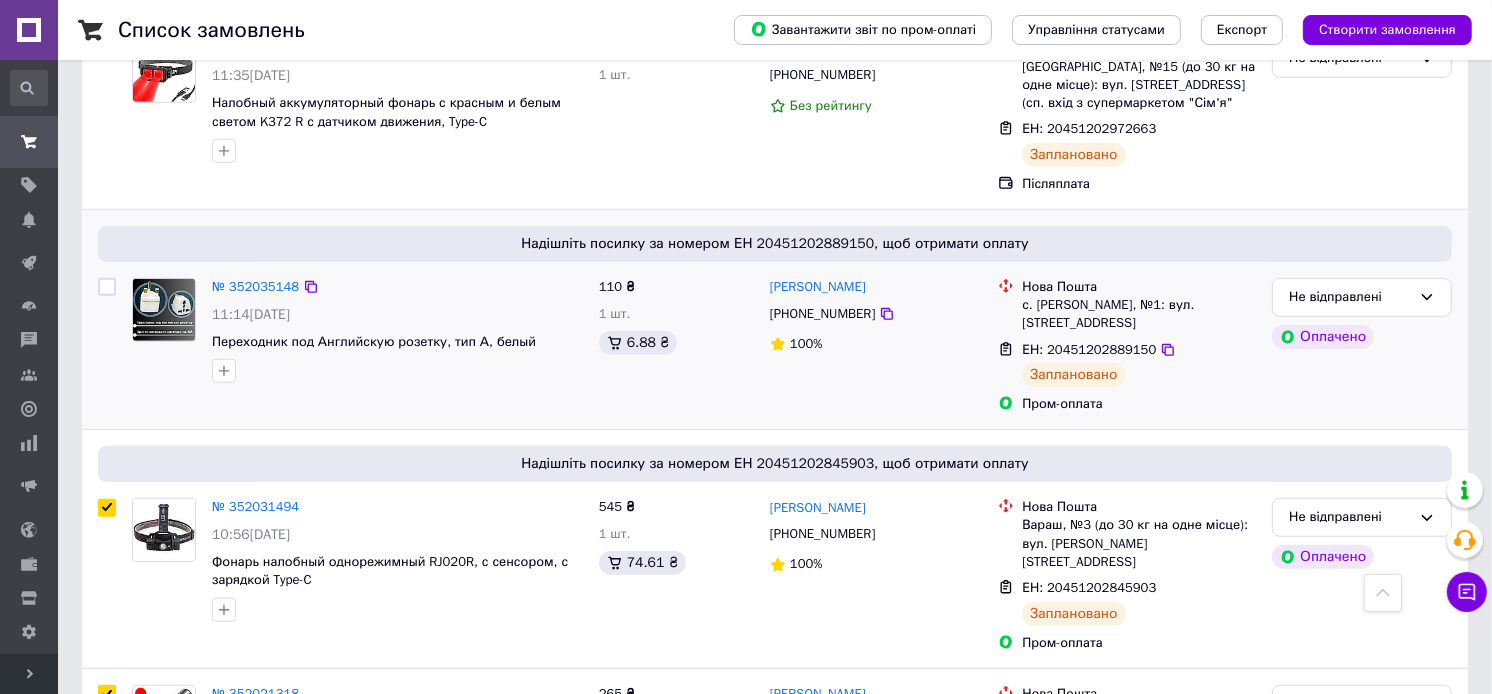 click at bounding box center (107, 287) 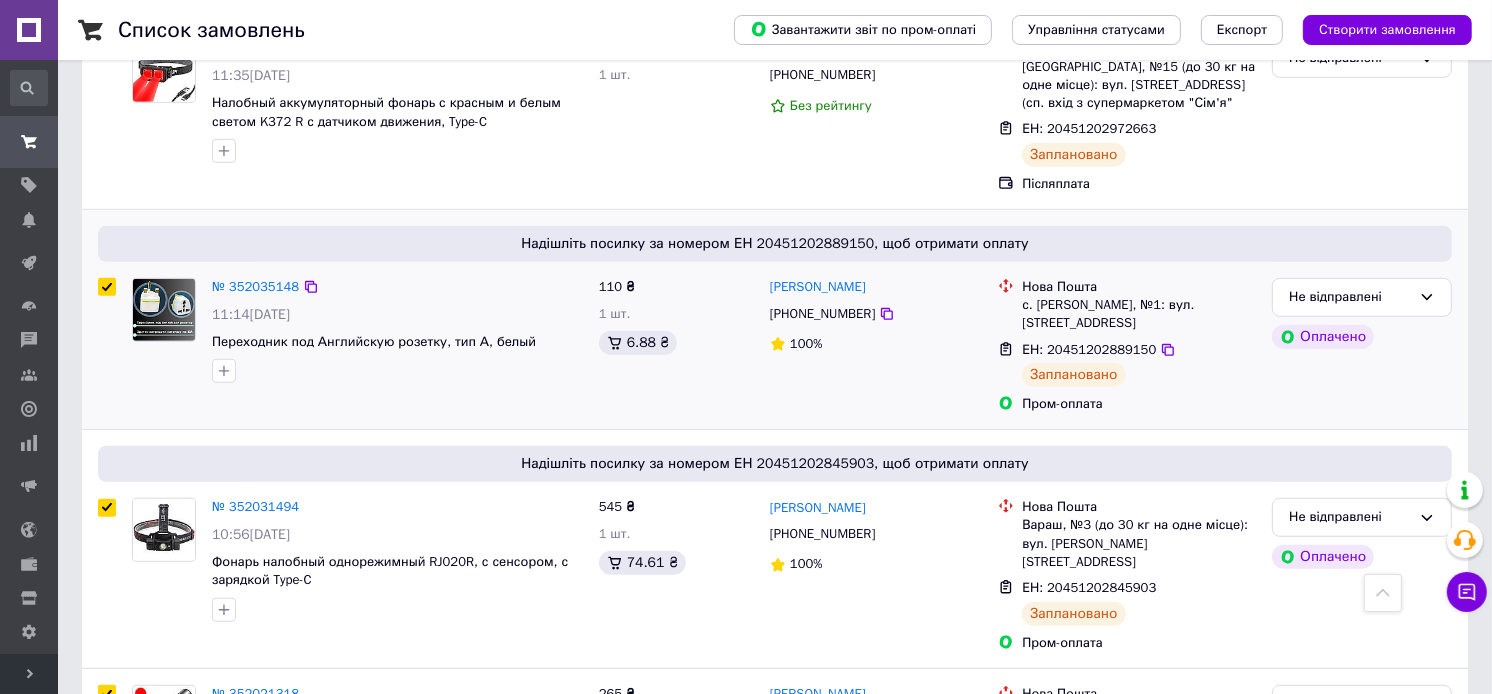 checkbox on "true" 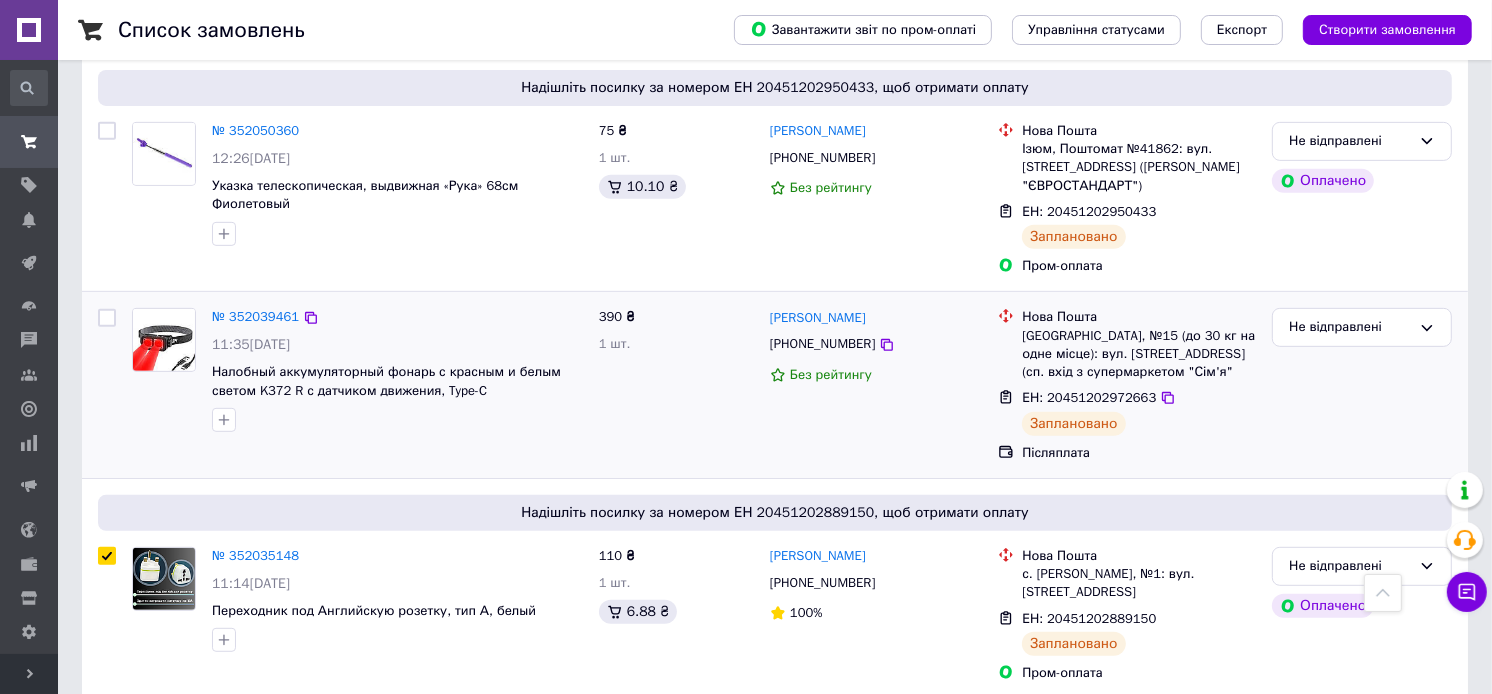 scroll, scrollTop: 666, scrollLeft: 0, axis: vertical 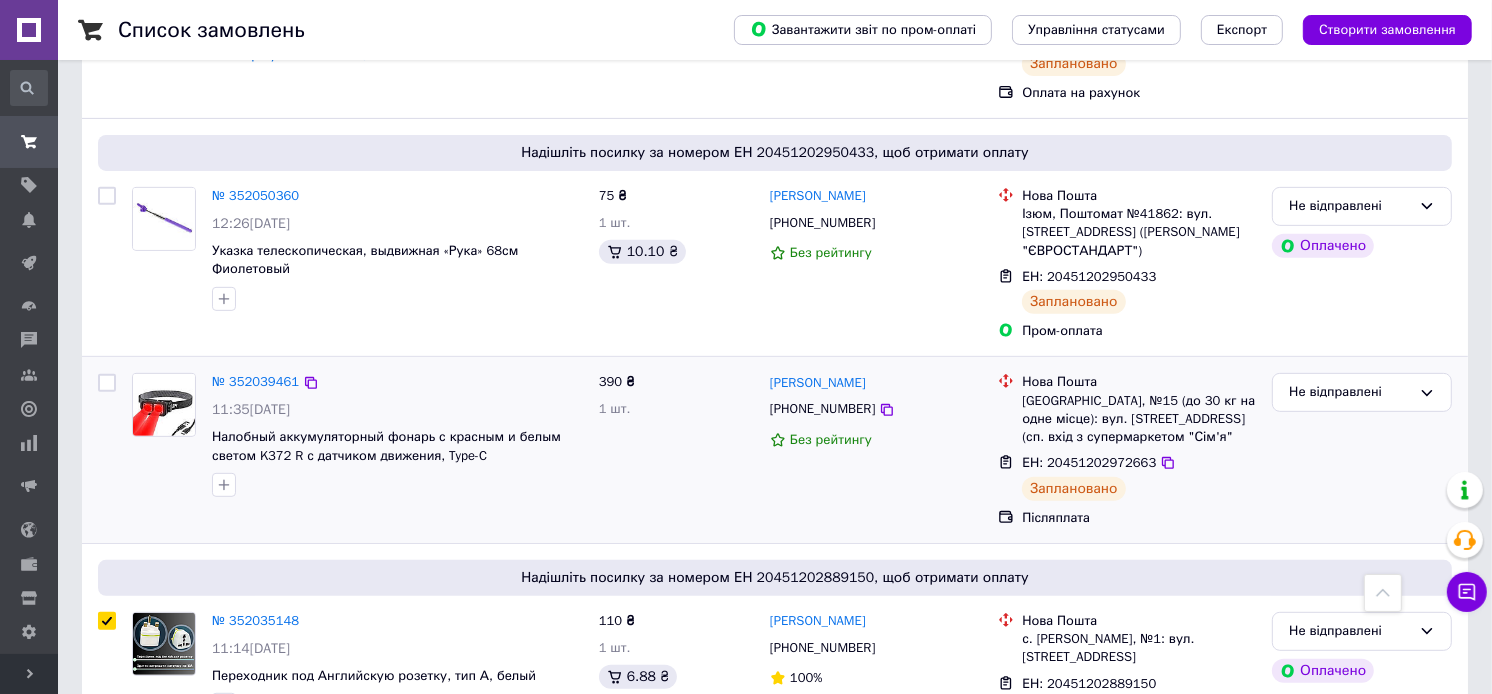 click at bounding box center [107, 383] 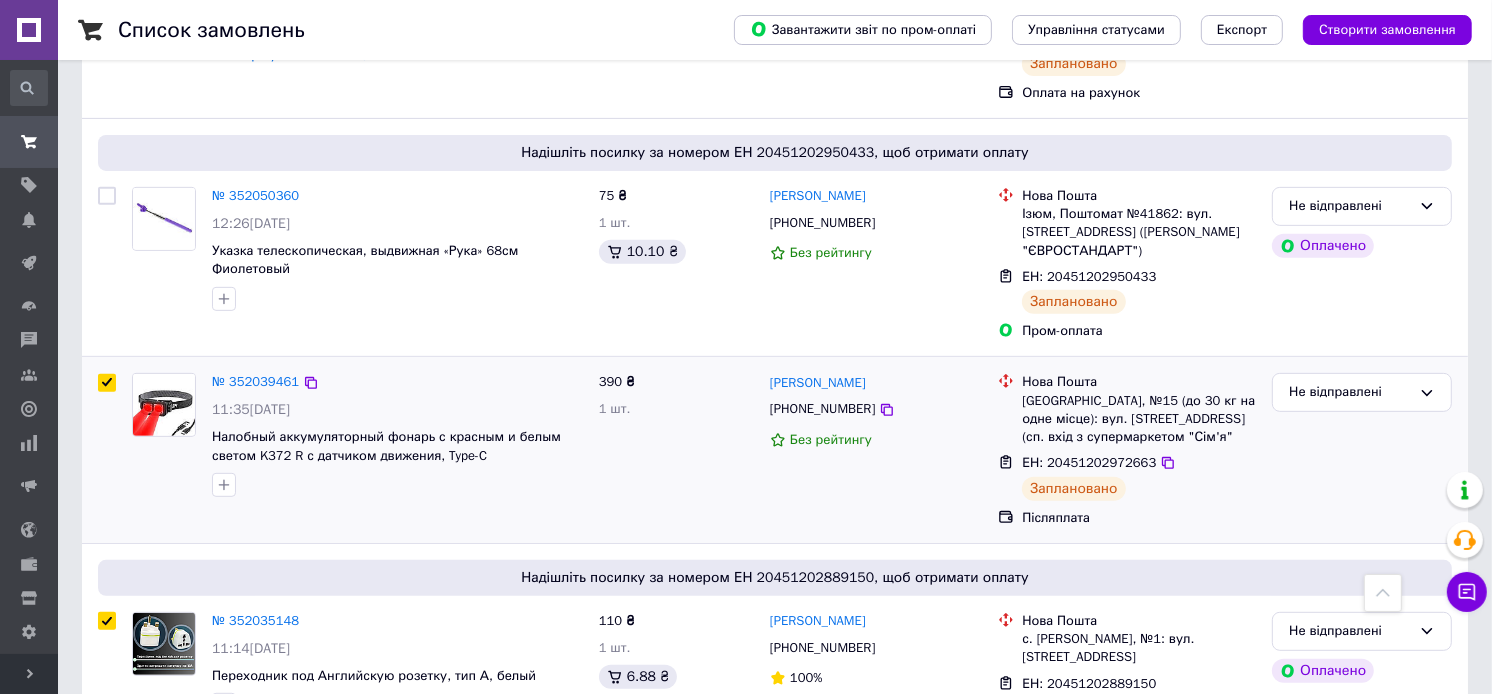 checkbox on "true" 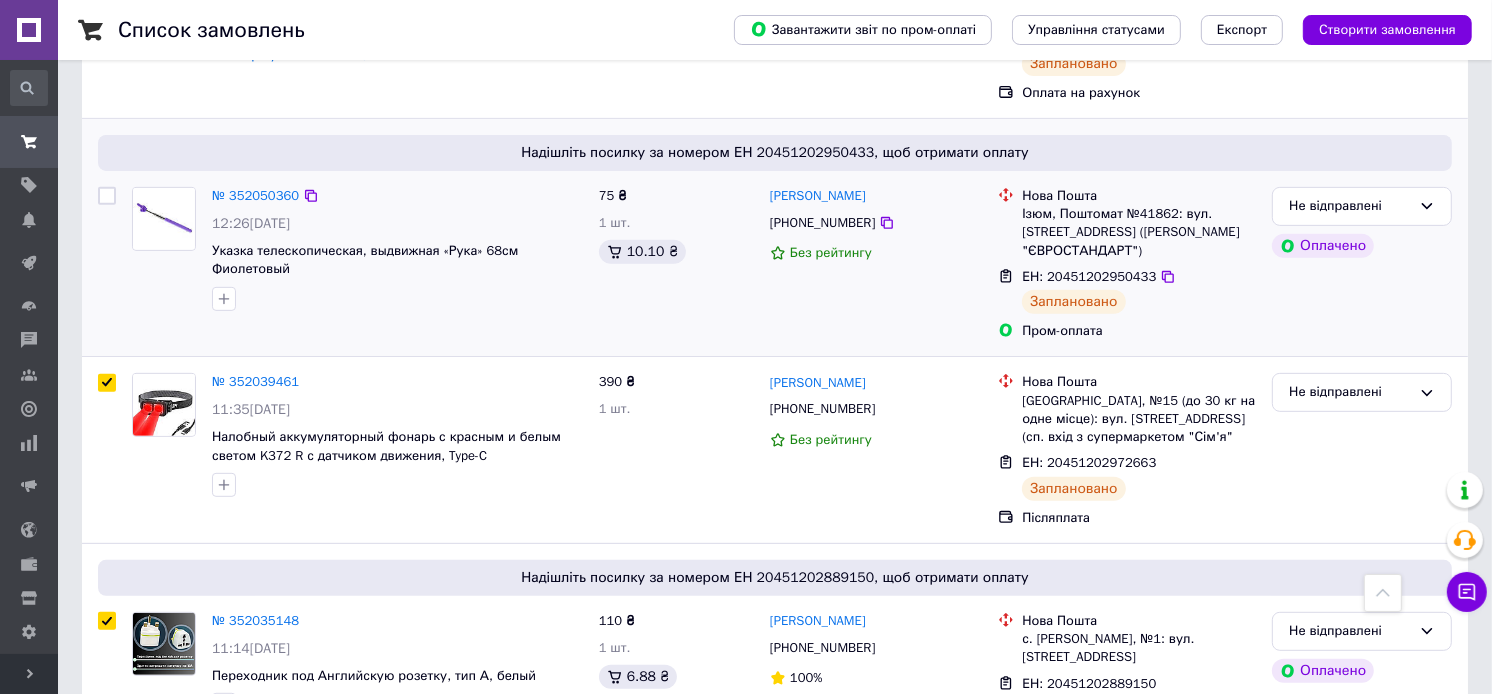 drag, startPoint x: 360, startPoint y: 306, endPoint x: 461, endPoint y: 126, distance: 206.4001 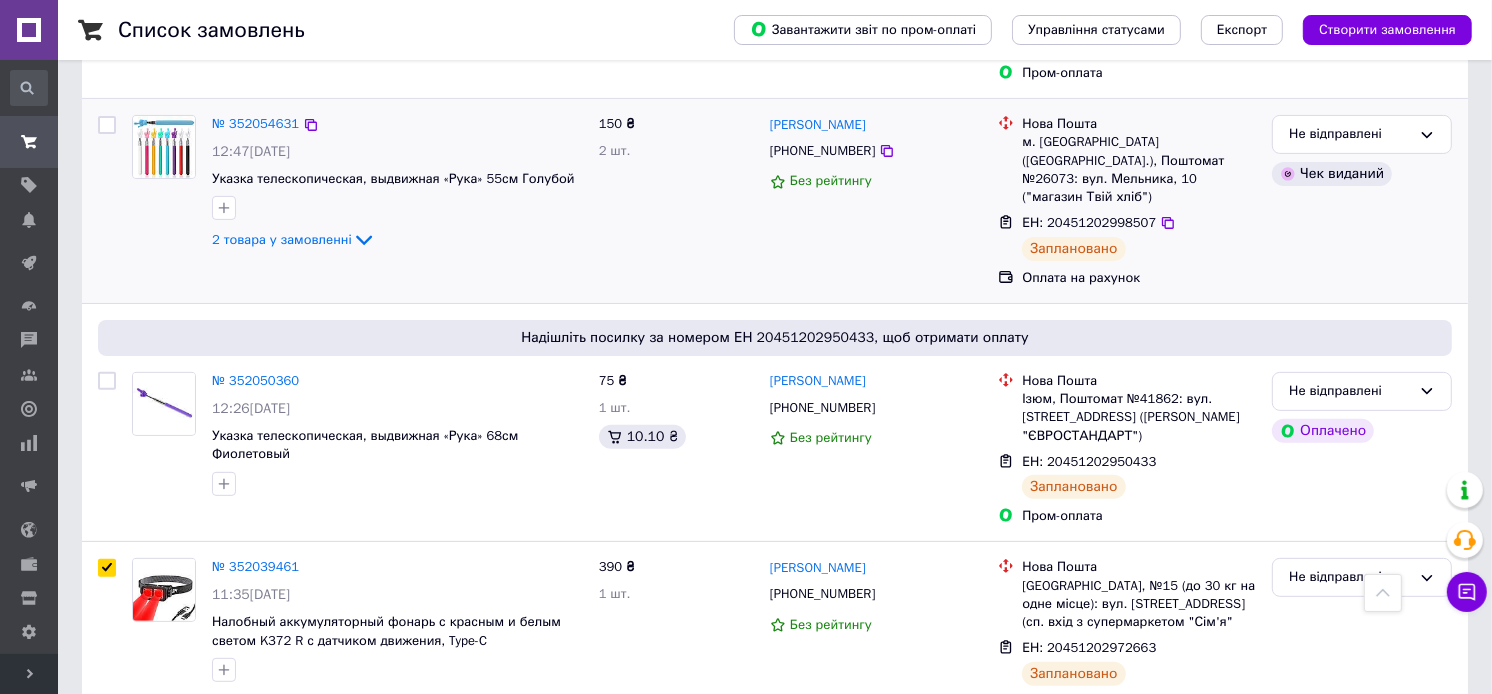 scroll, scrollTop: 444, scrollLeft: 0, axis: vertical 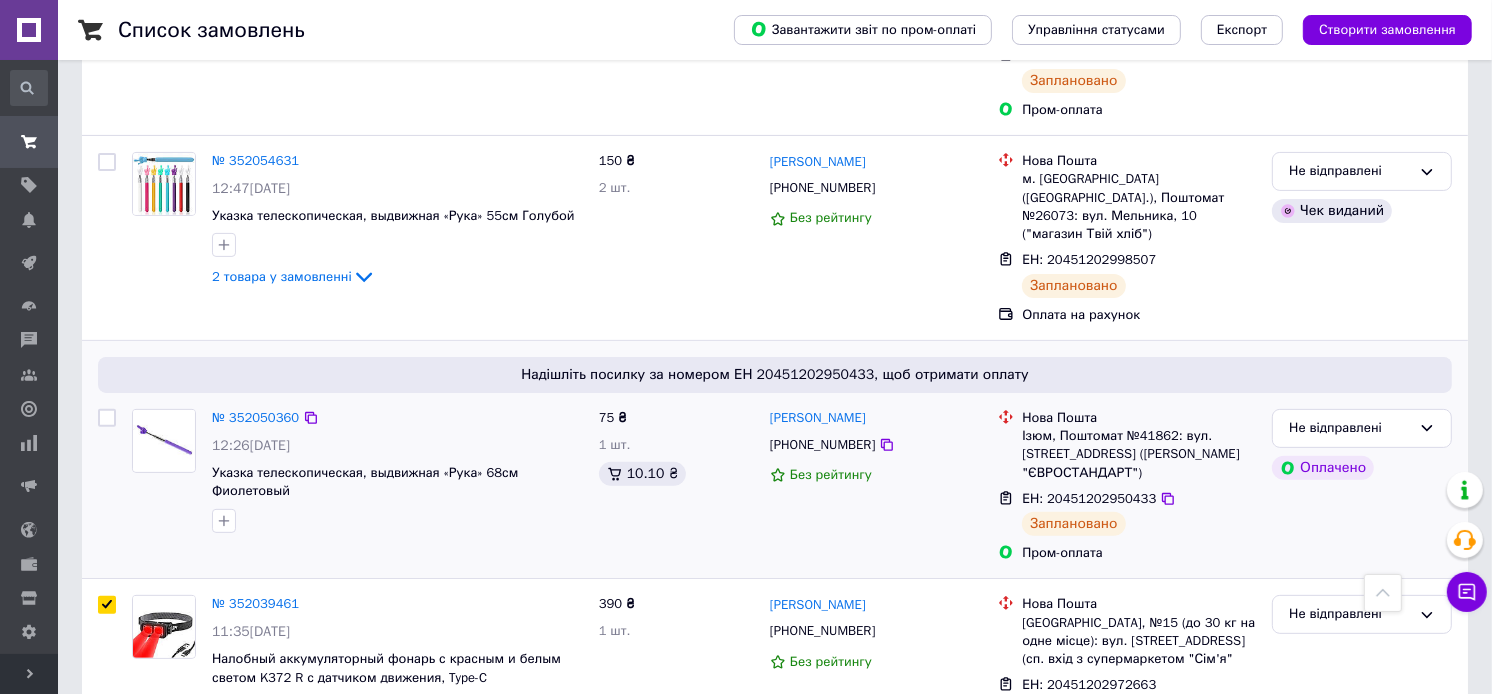 click at bounding box center (107, 486) 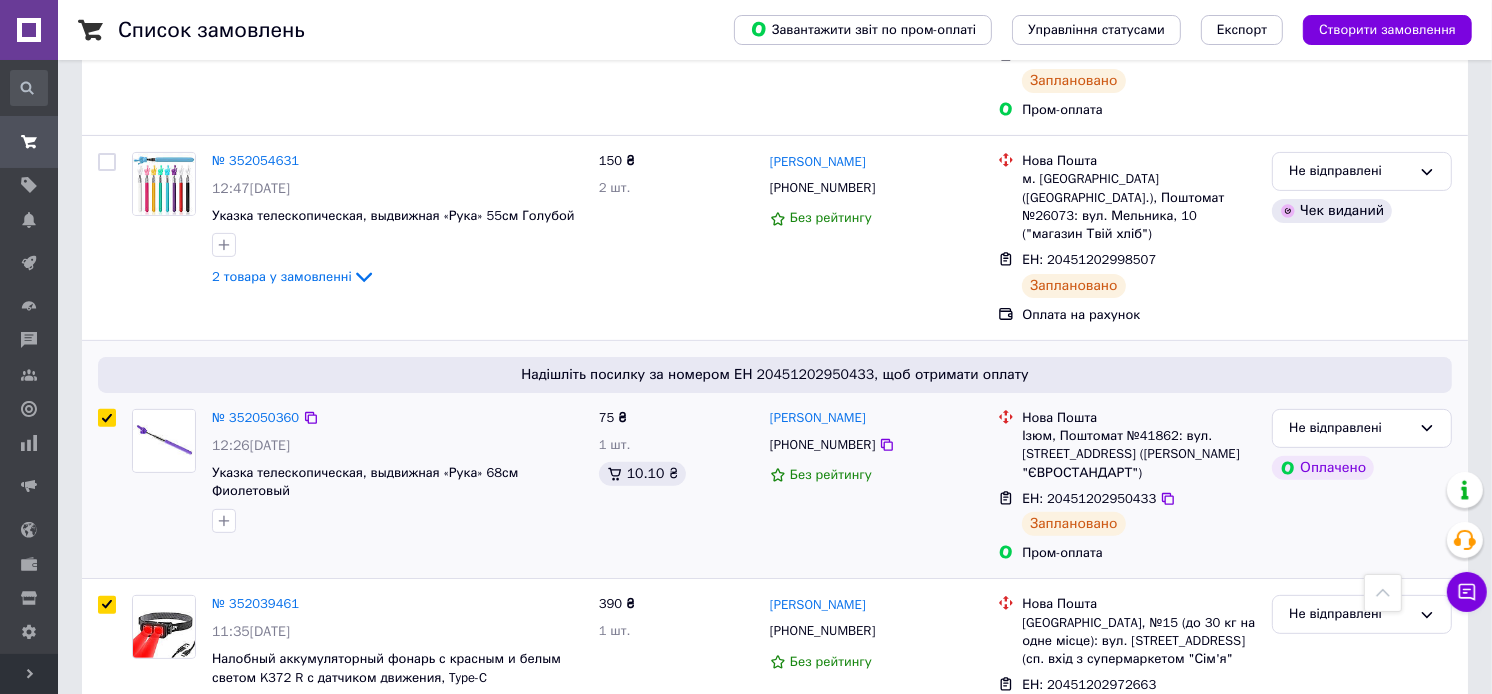checkbox on "true" 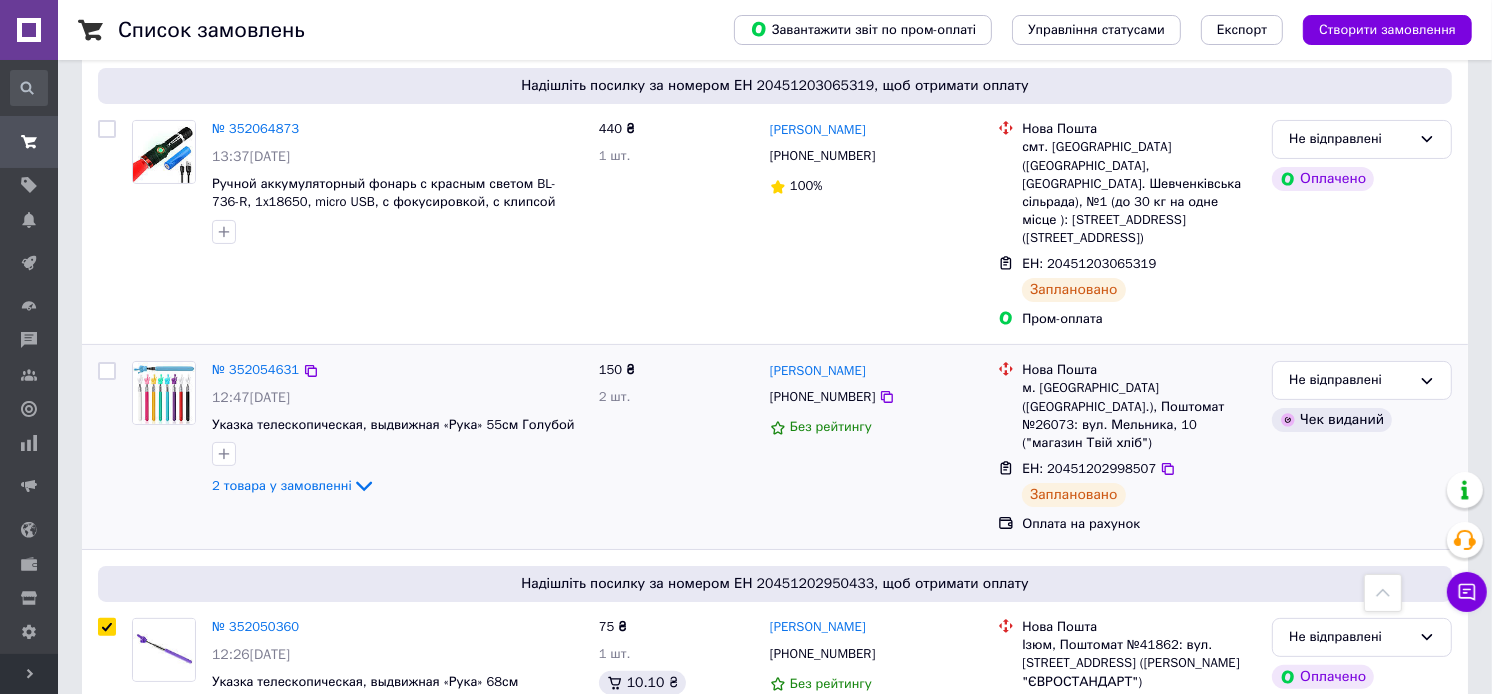 scroll, scrollTop: 222, scrollLeft: 0, axis: vertical 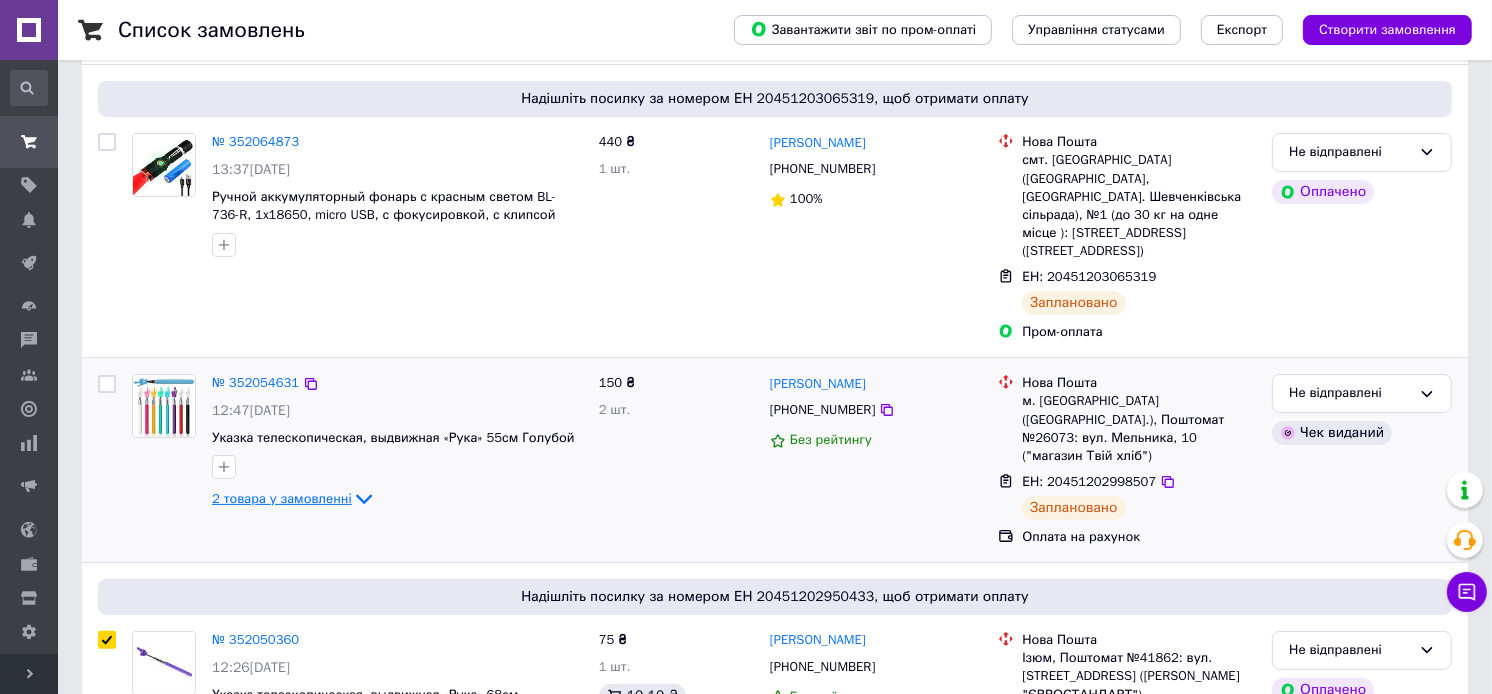 click 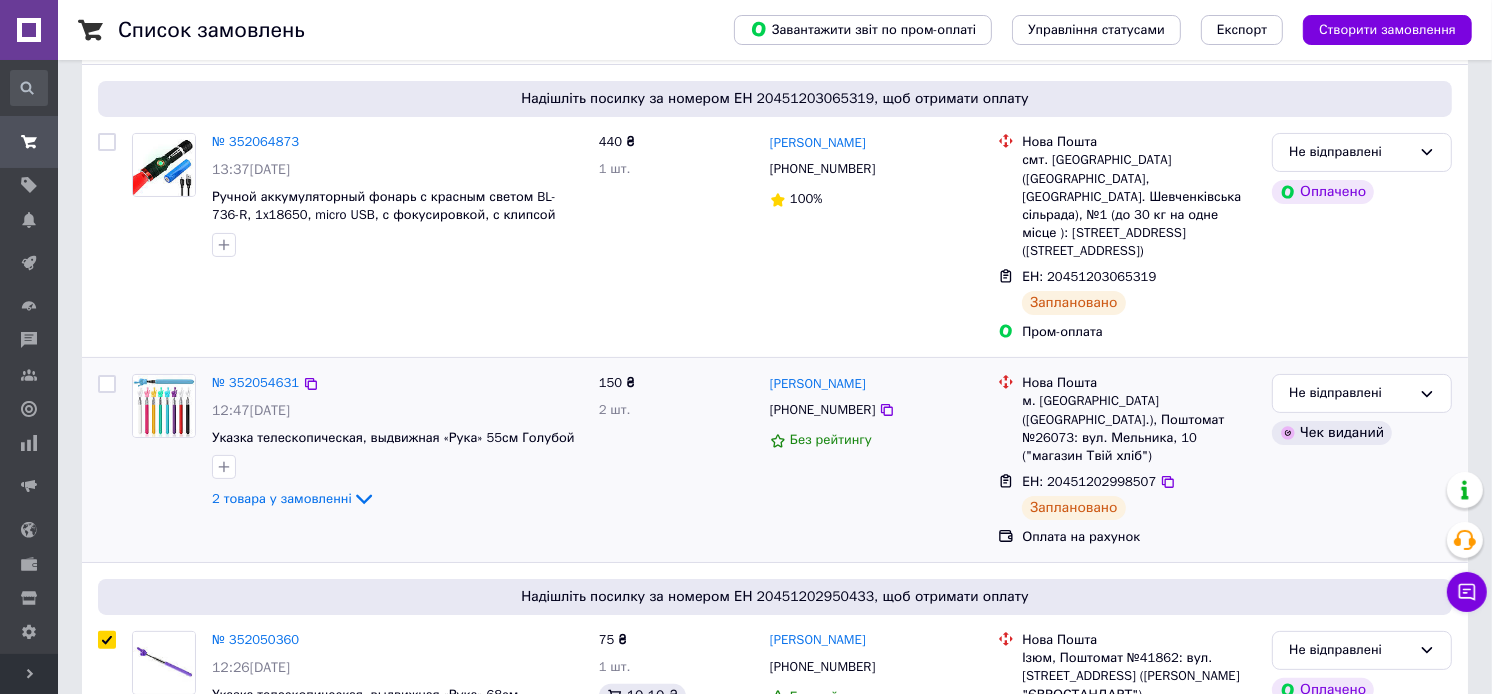 checkbox on "true" 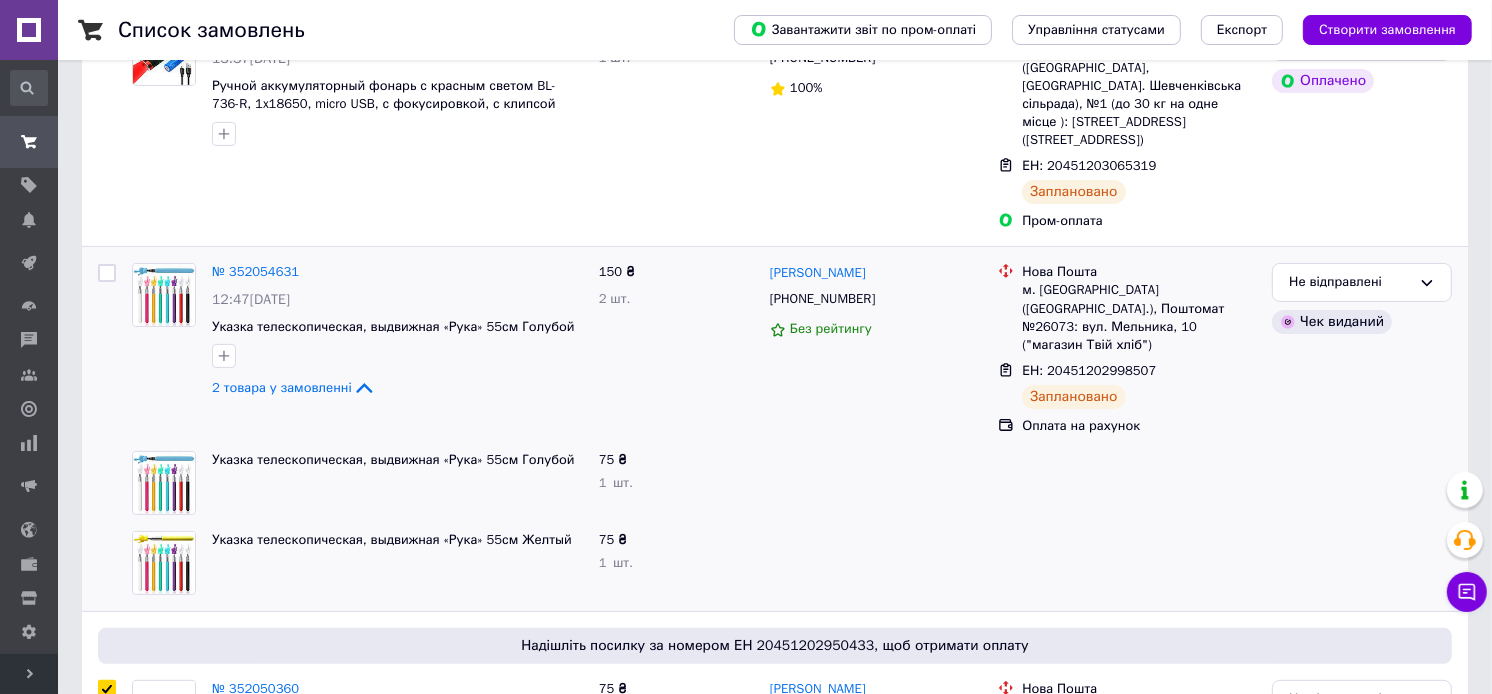 scroll, scrollTop: 444, scrollLeft: 0, axis: vertical 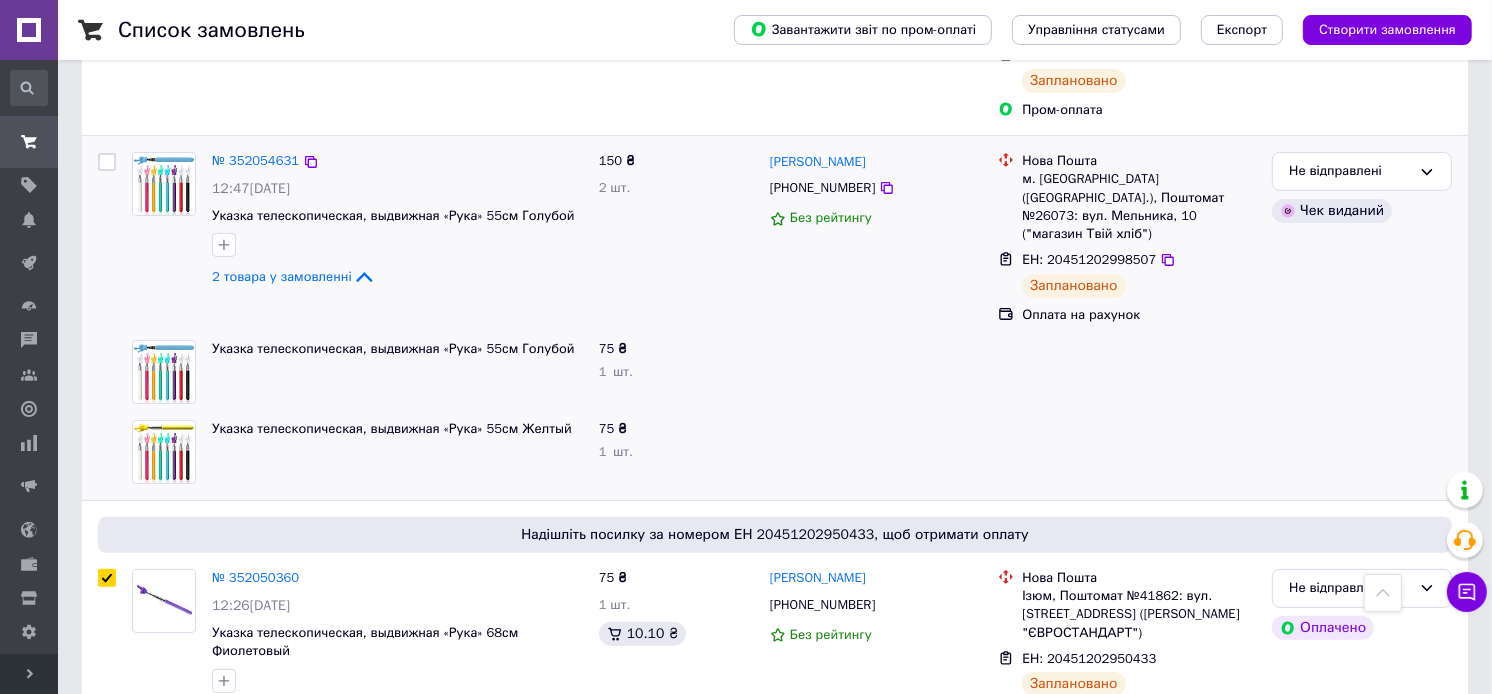 click at bounding box center (107, 162) 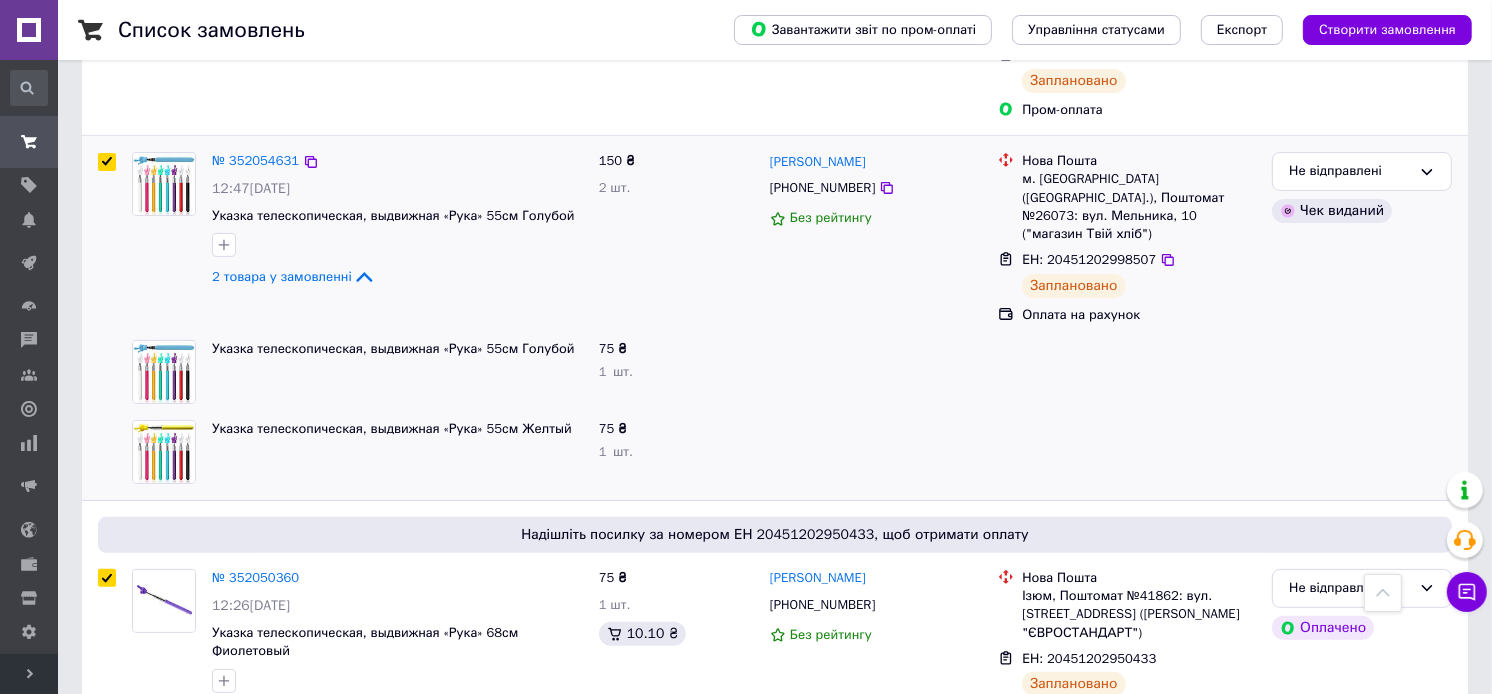 checkbox on "true" 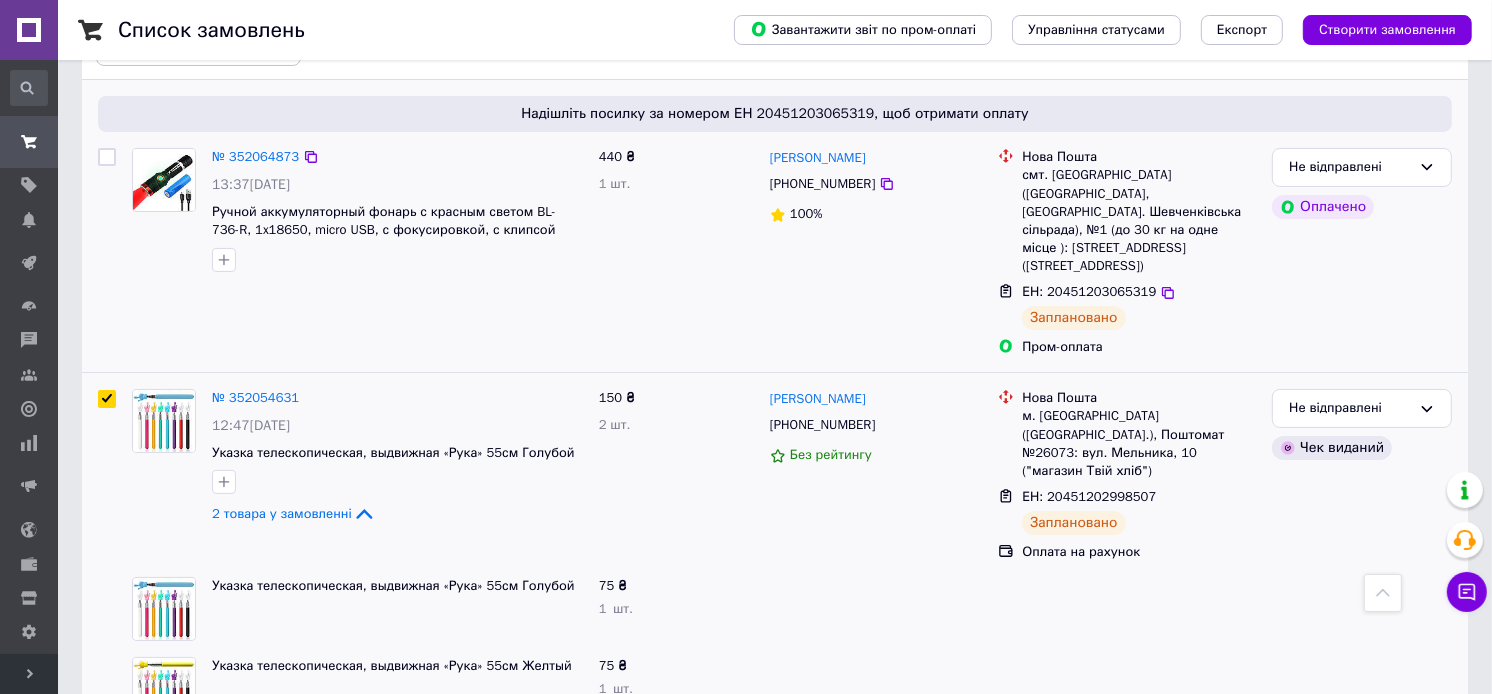 scroll, scrollTop: 111, scrollLeft: 0, axis: vertical 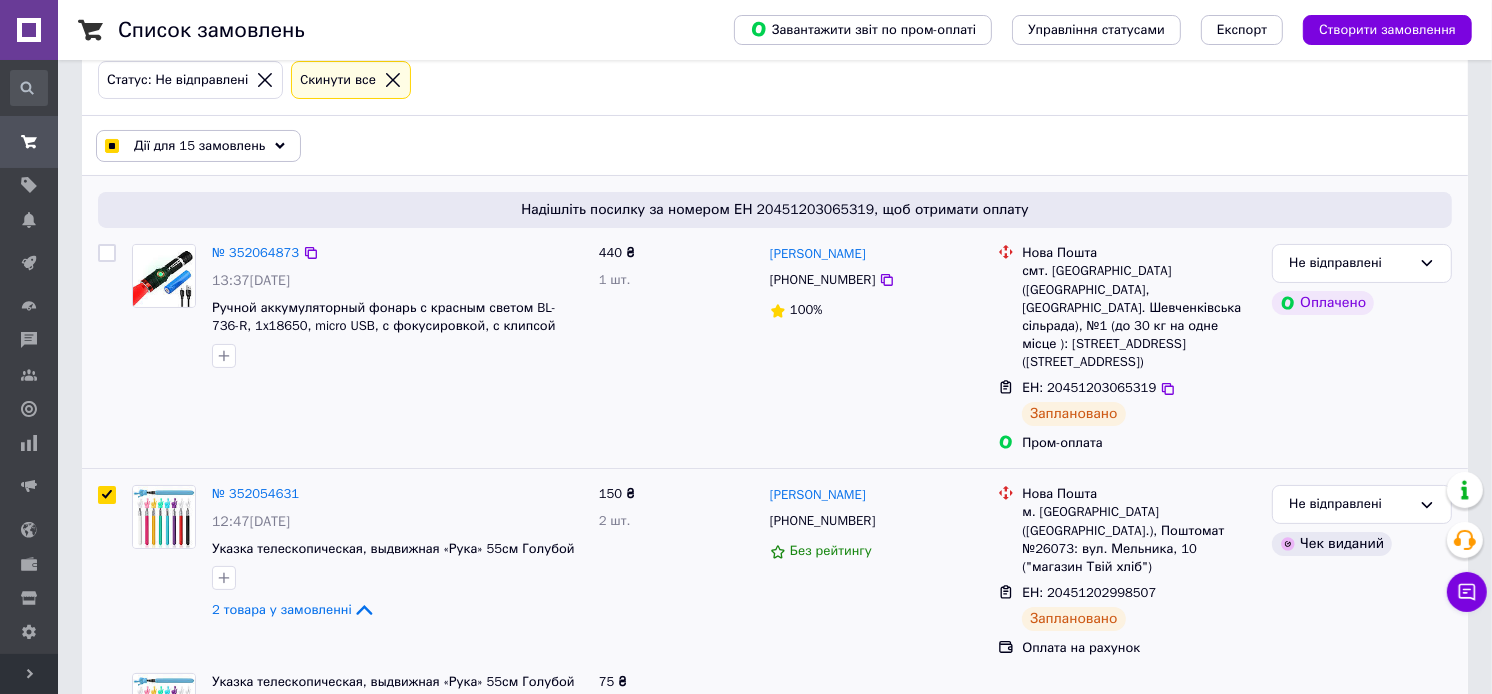 click at bounding box center [107, 253] 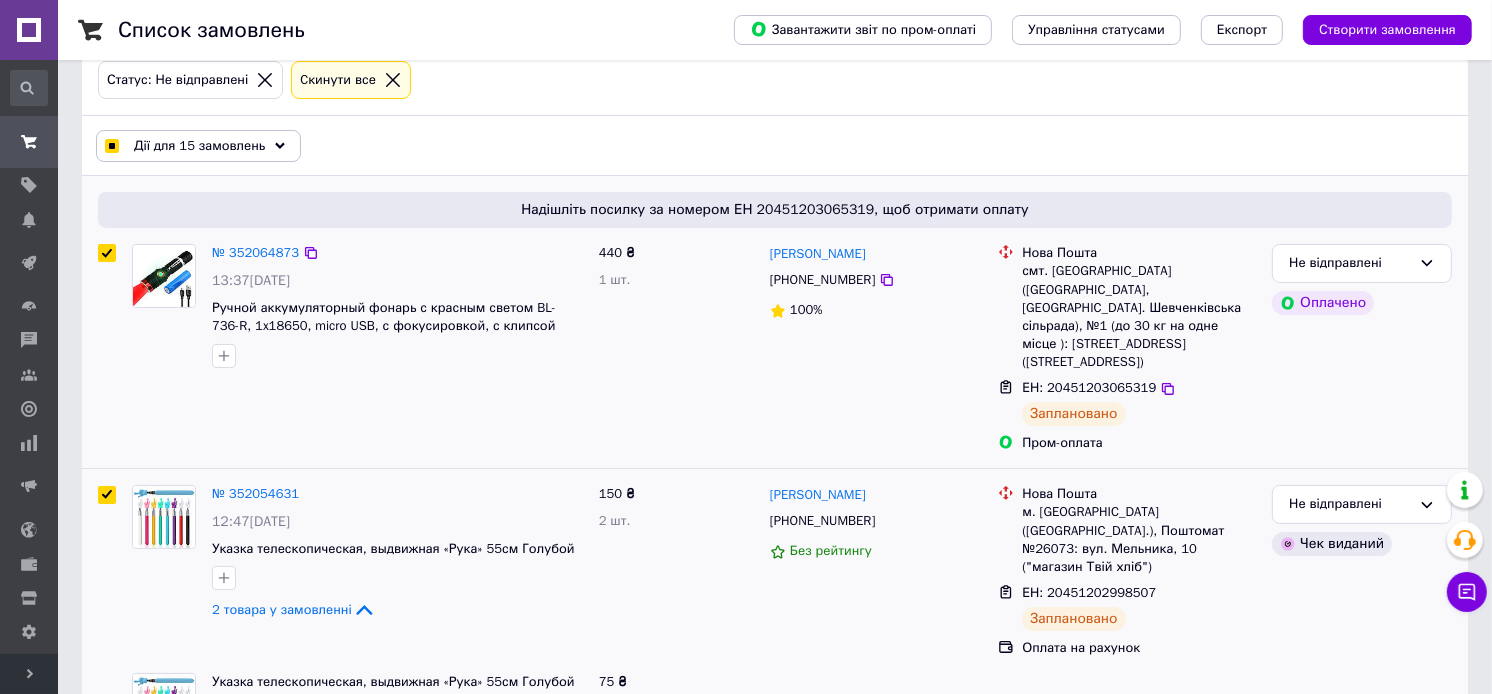 checkbox on "true" 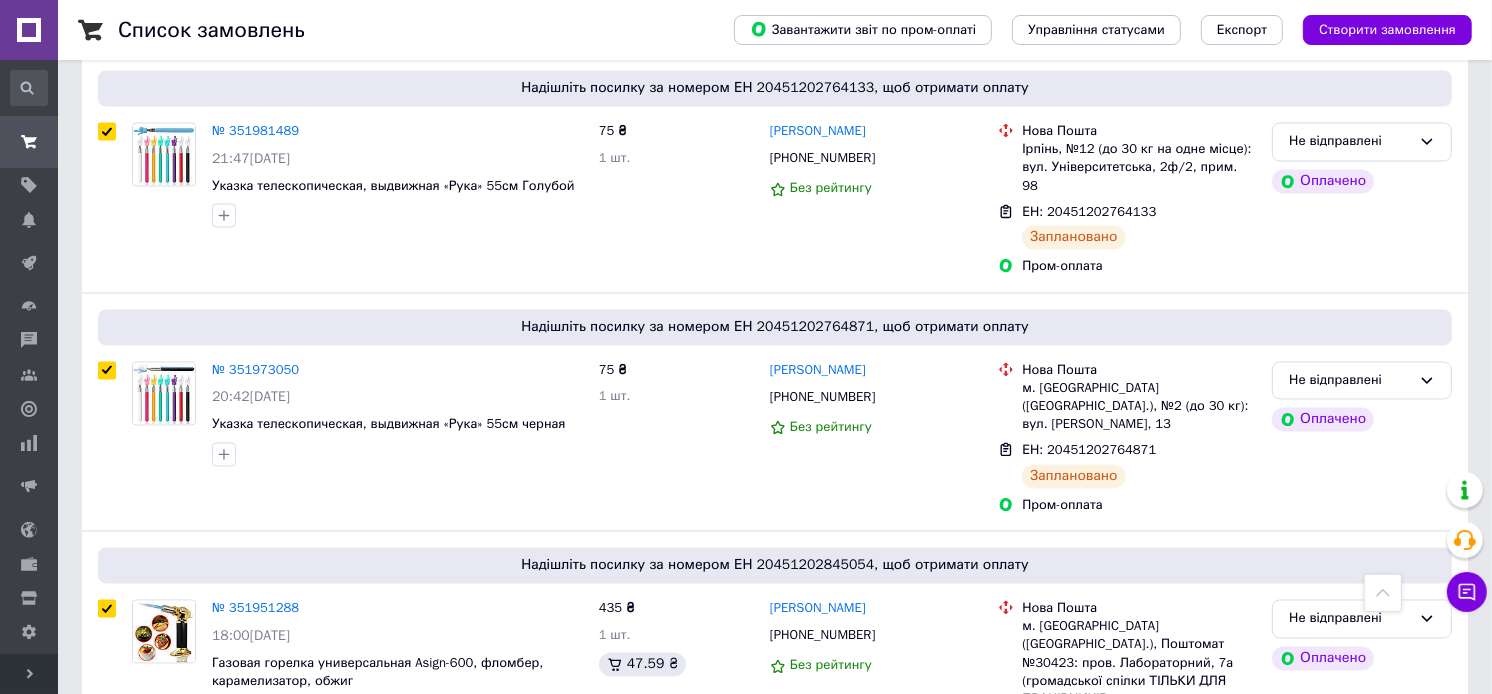 scroll, scrollTop: 3621, scrollLeft: 0, axis: vertical 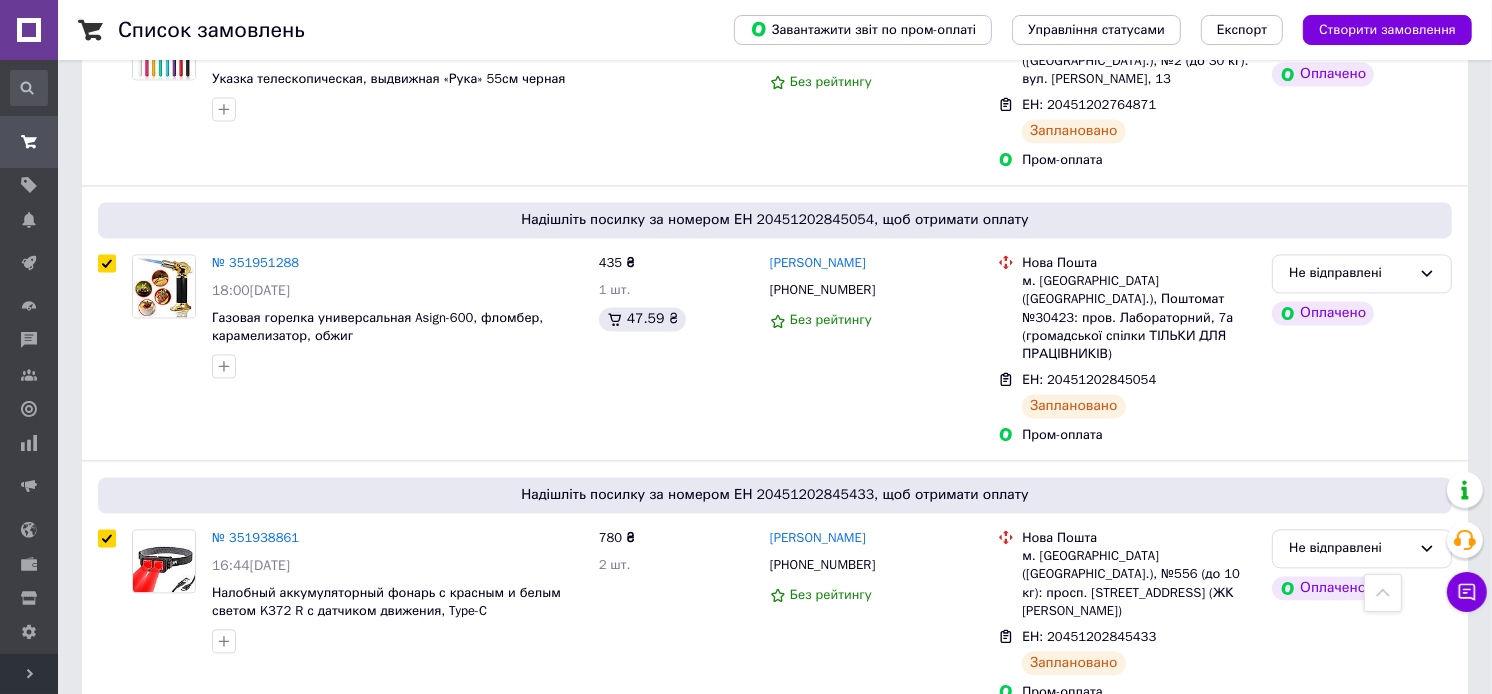 drag, startPoint x: 581, startPoint y: 231, endPoint x: 565, endPoint y: 450, distance: 219.5837 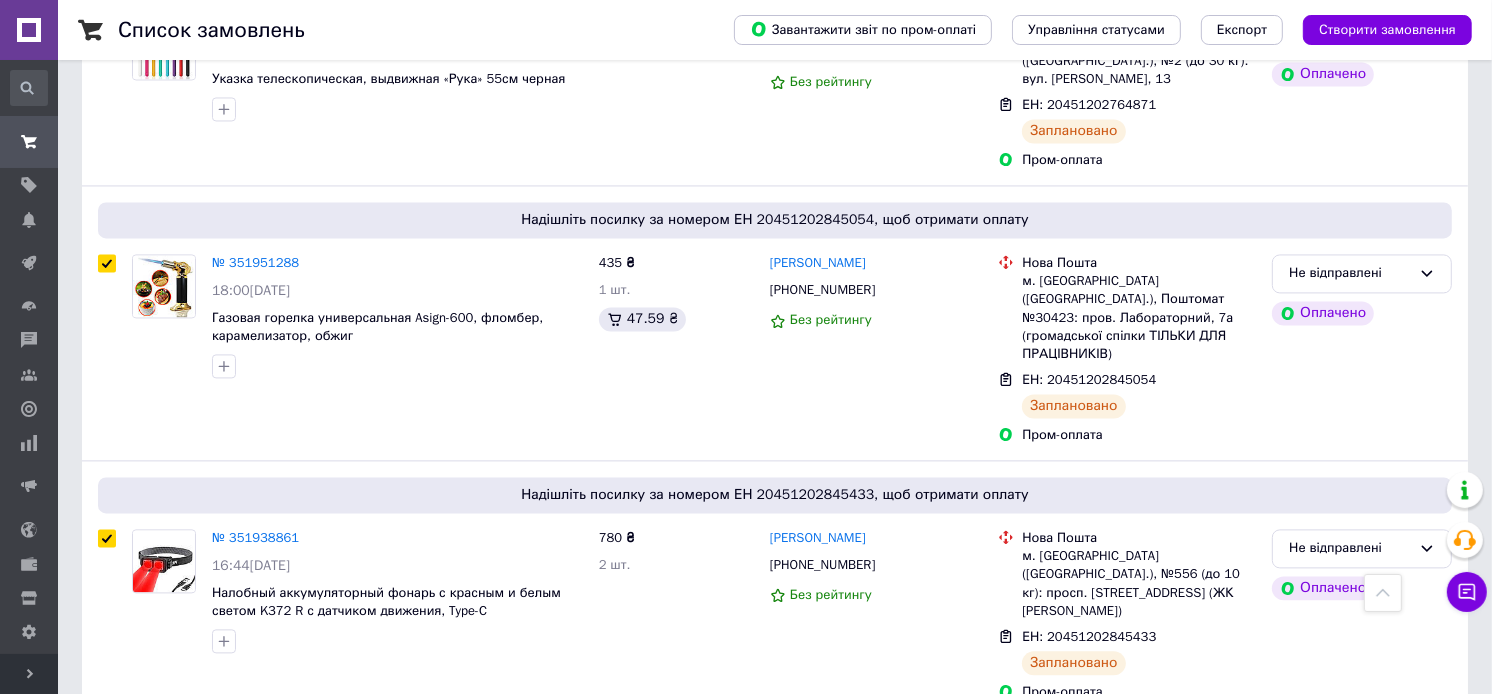 click on "3 товара у замовленні" at bounding box center (294, 876) 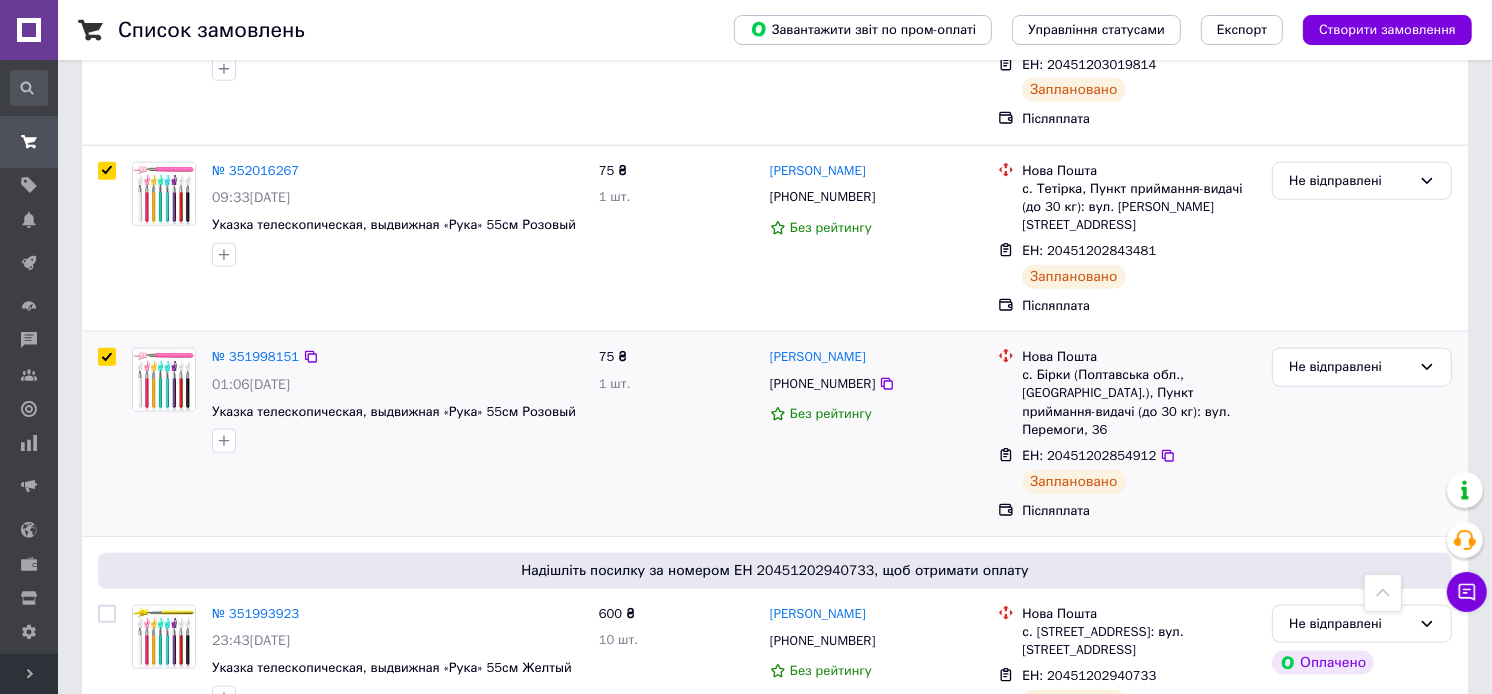 scroll, scrollTop: 2000, scrollLeft: 0, axis: vertical 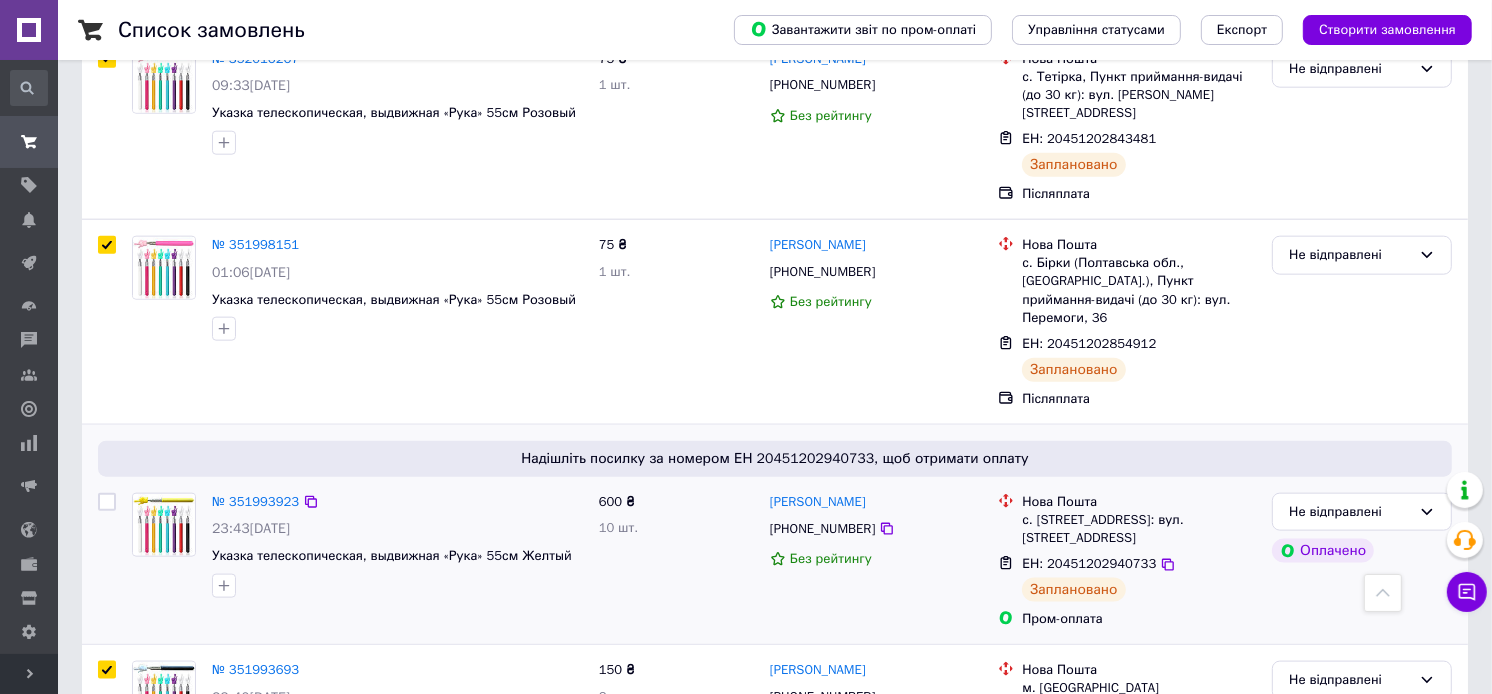 click at bounding box center [107, 502] 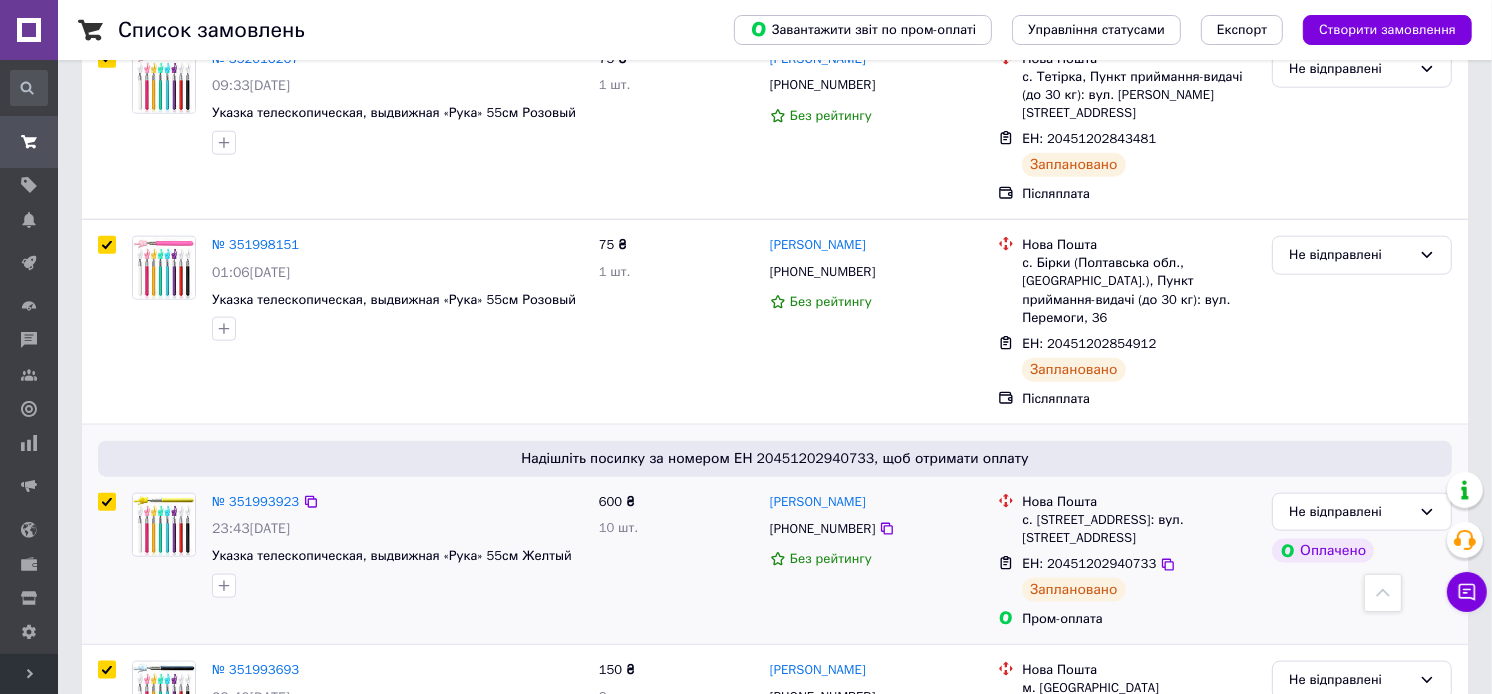 checkbox on "true" 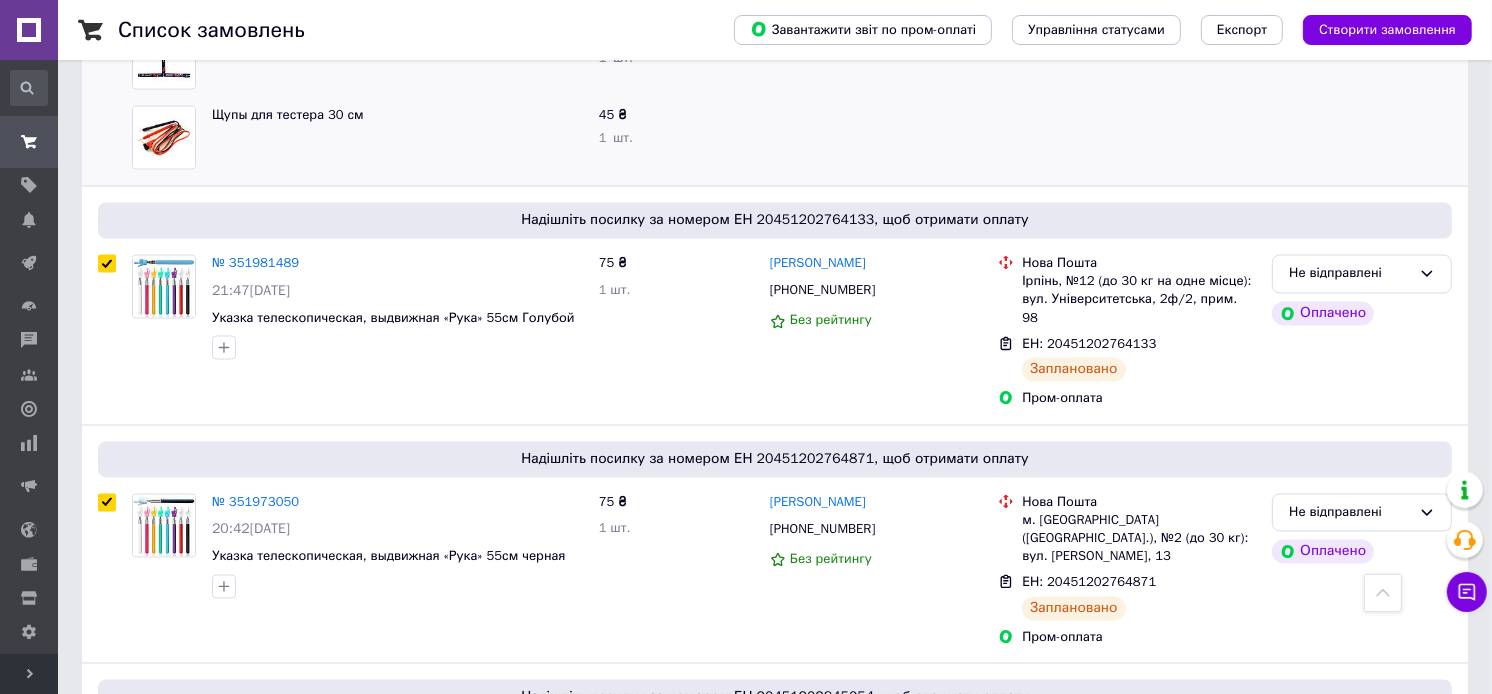 scroll, scrollTop: 3862, scrollLeft: 0, axis: vertical 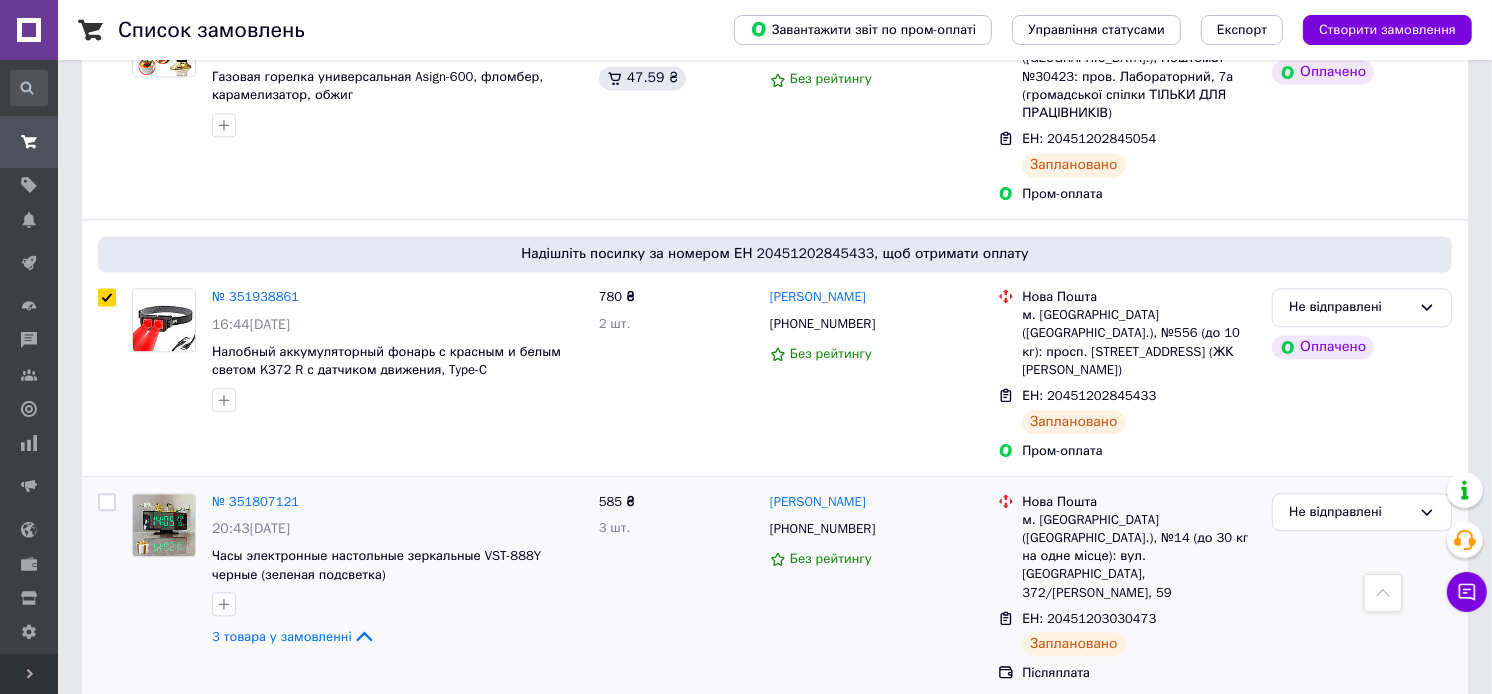drag, startPoint x: 632, startPoint y: 301, endPoint x: 276, endPoint y: 508, distance: 411.807 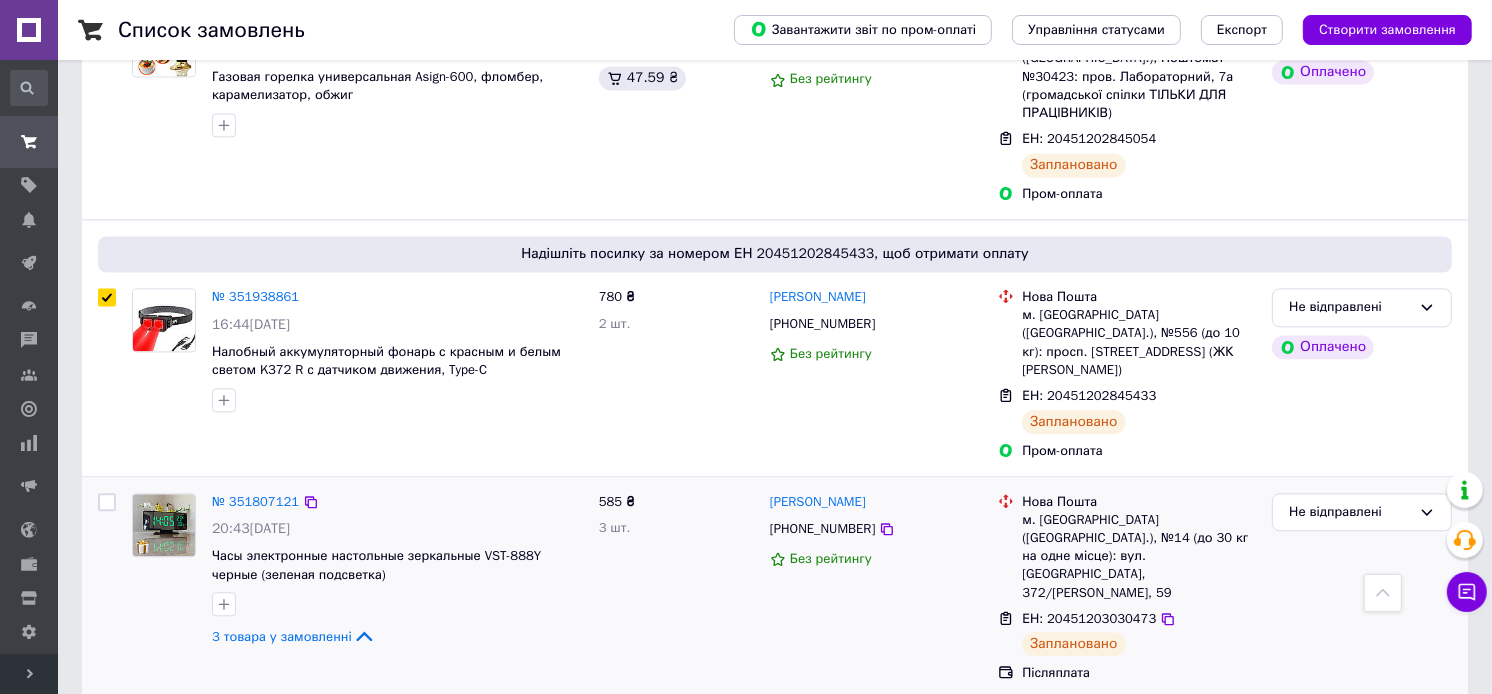 click at bounding box center (107, 502) 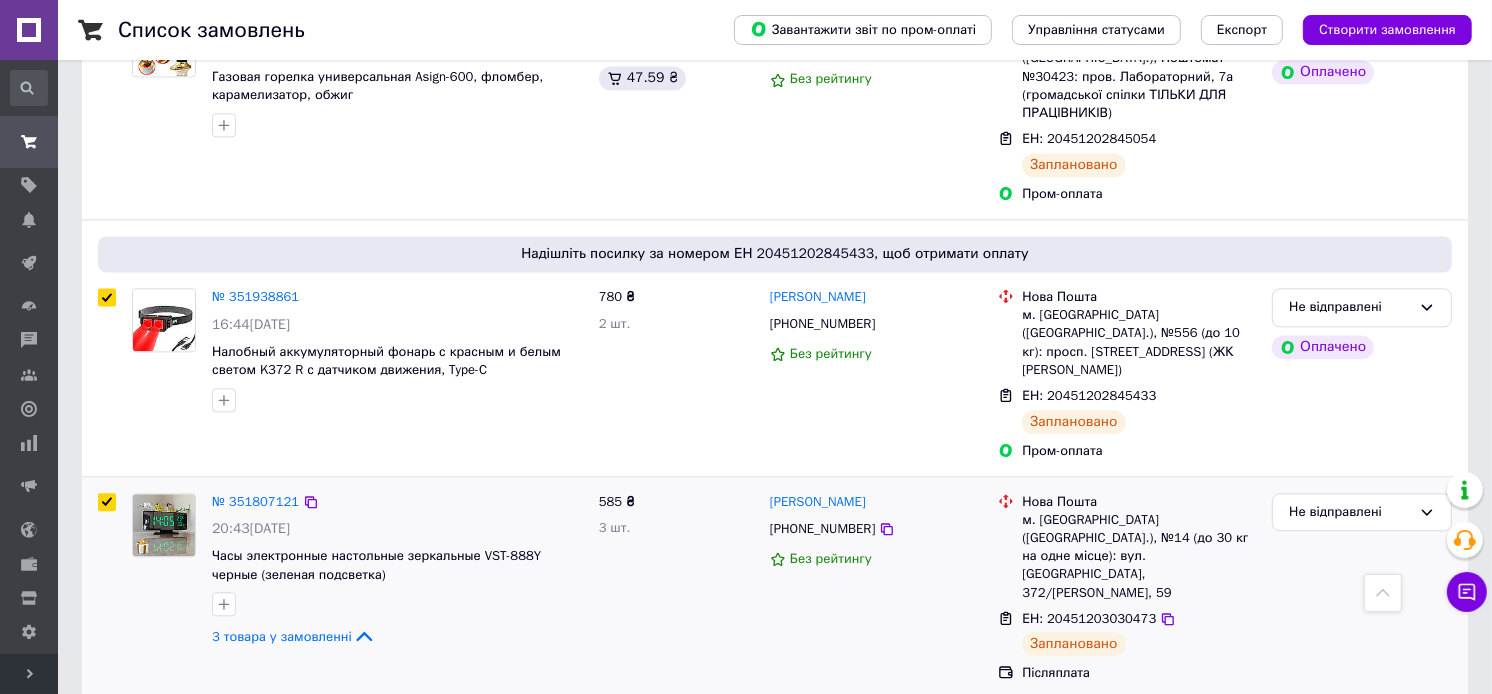 click at bounding box center (107, 502) 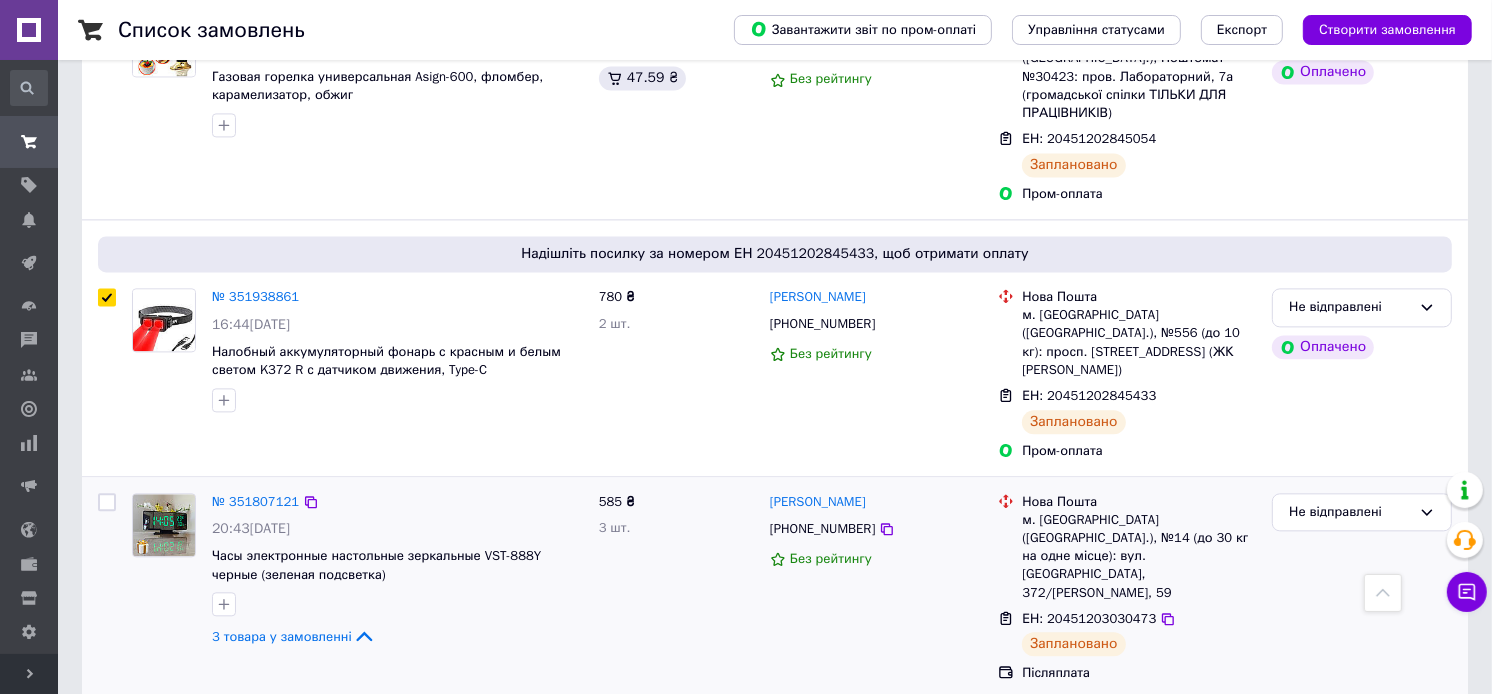 checkbox on "false" 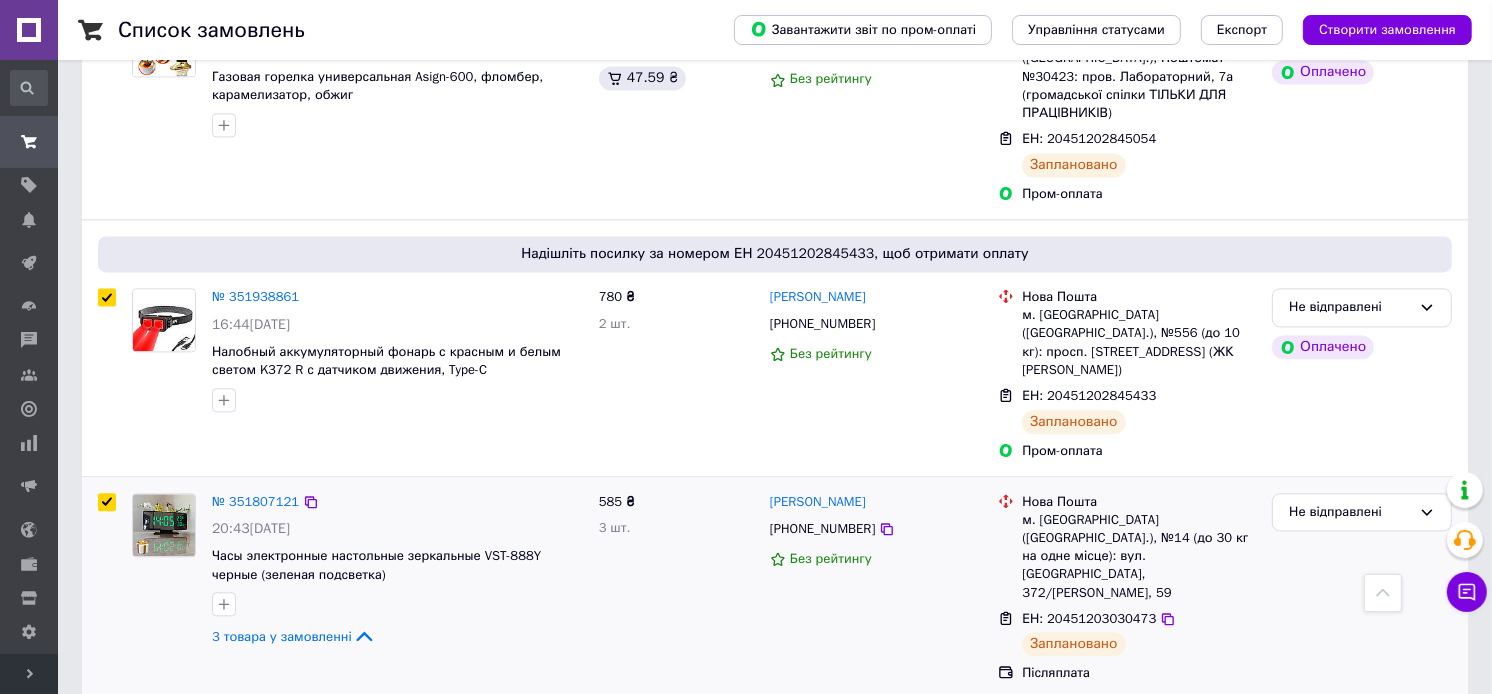 checkbox on "true" 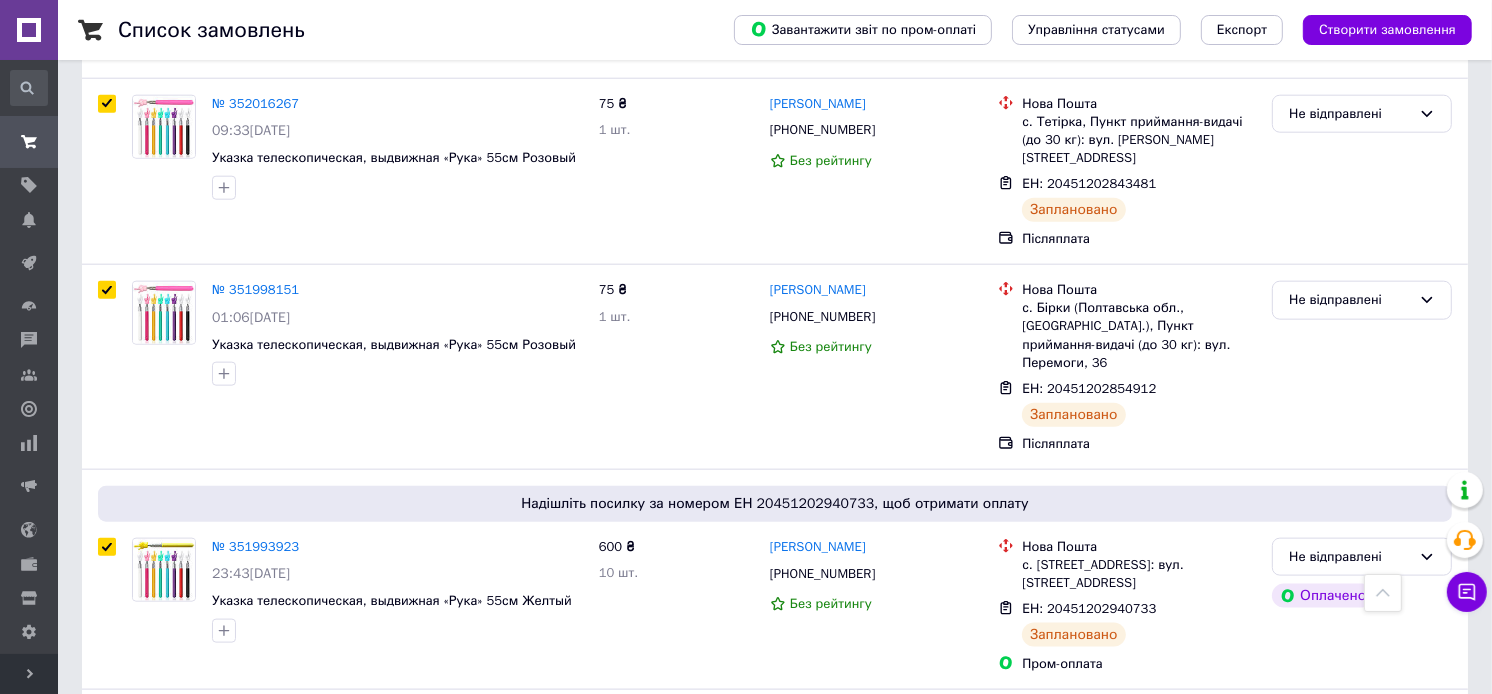 scroll, scrollTop: 2084, scrollLeft: 0, axis: vertical 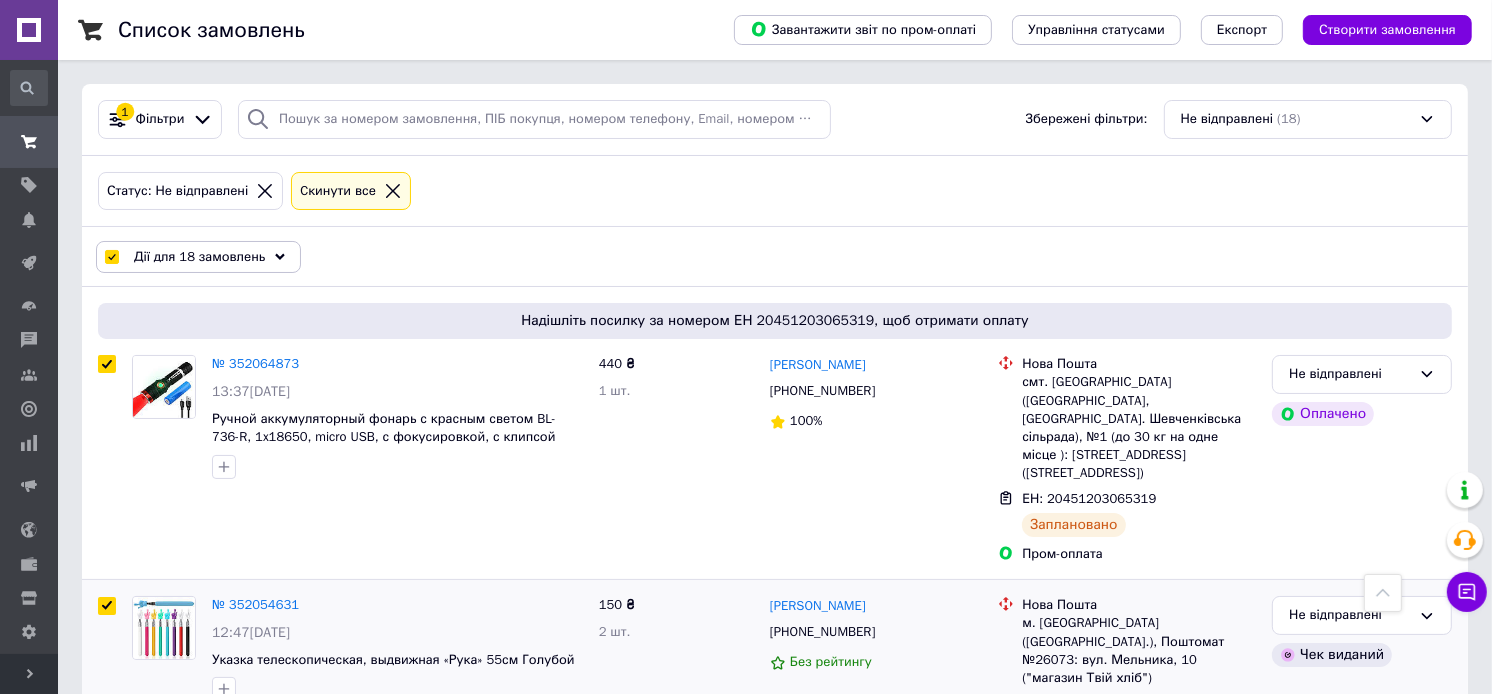 drag, startPoint x: 421, startPoint y: 160, endPoint x: 414, endPoint y: -68, distance: 228.10744 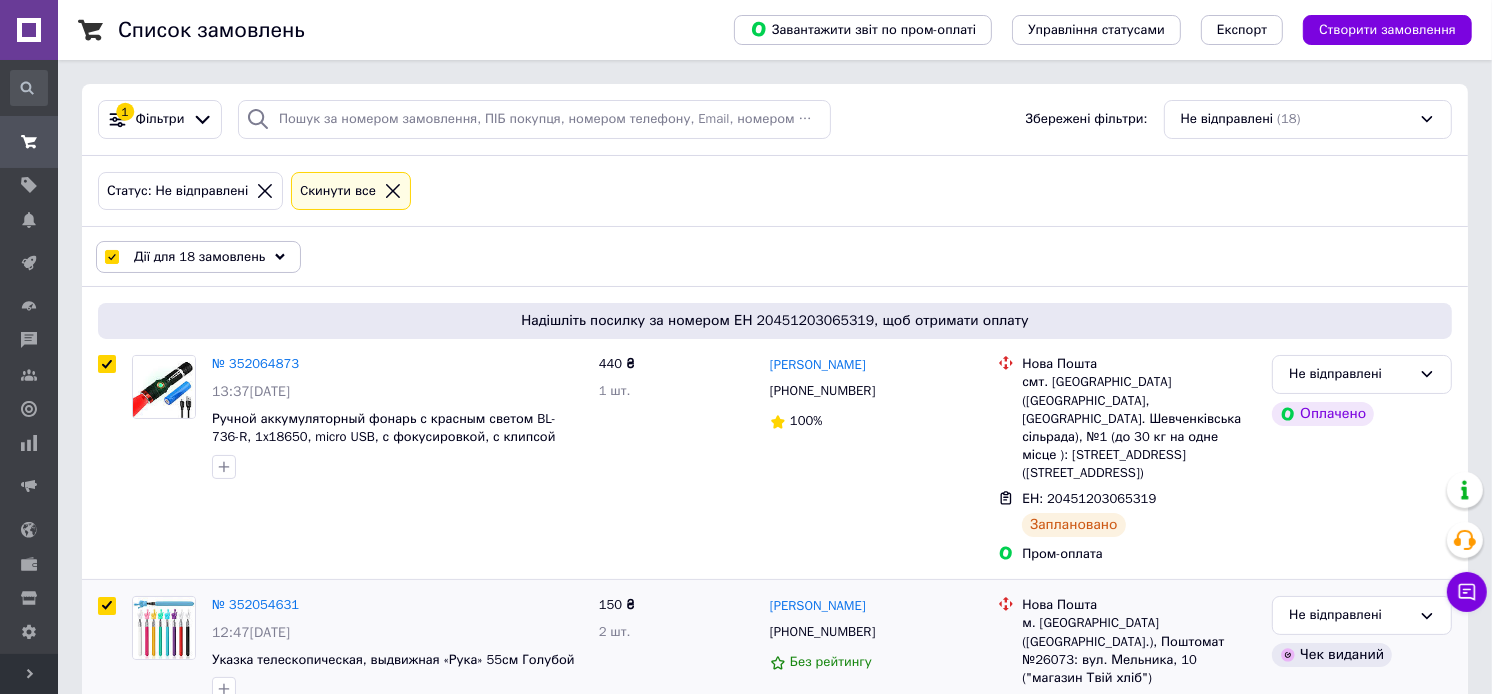 click on "Дії для 18 замовлень" at bounding box center [198, 257] 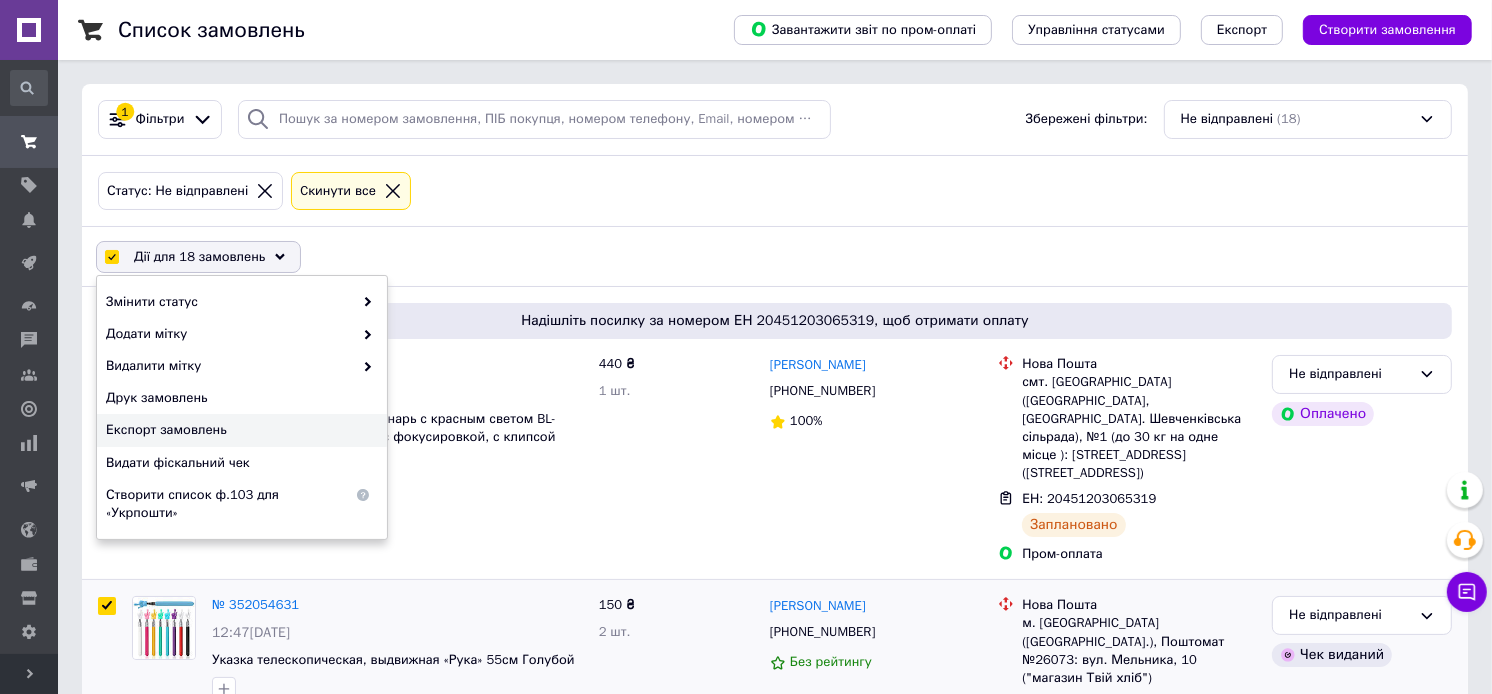 click on "Експорт замовлень" at bounding box center [242, 430] 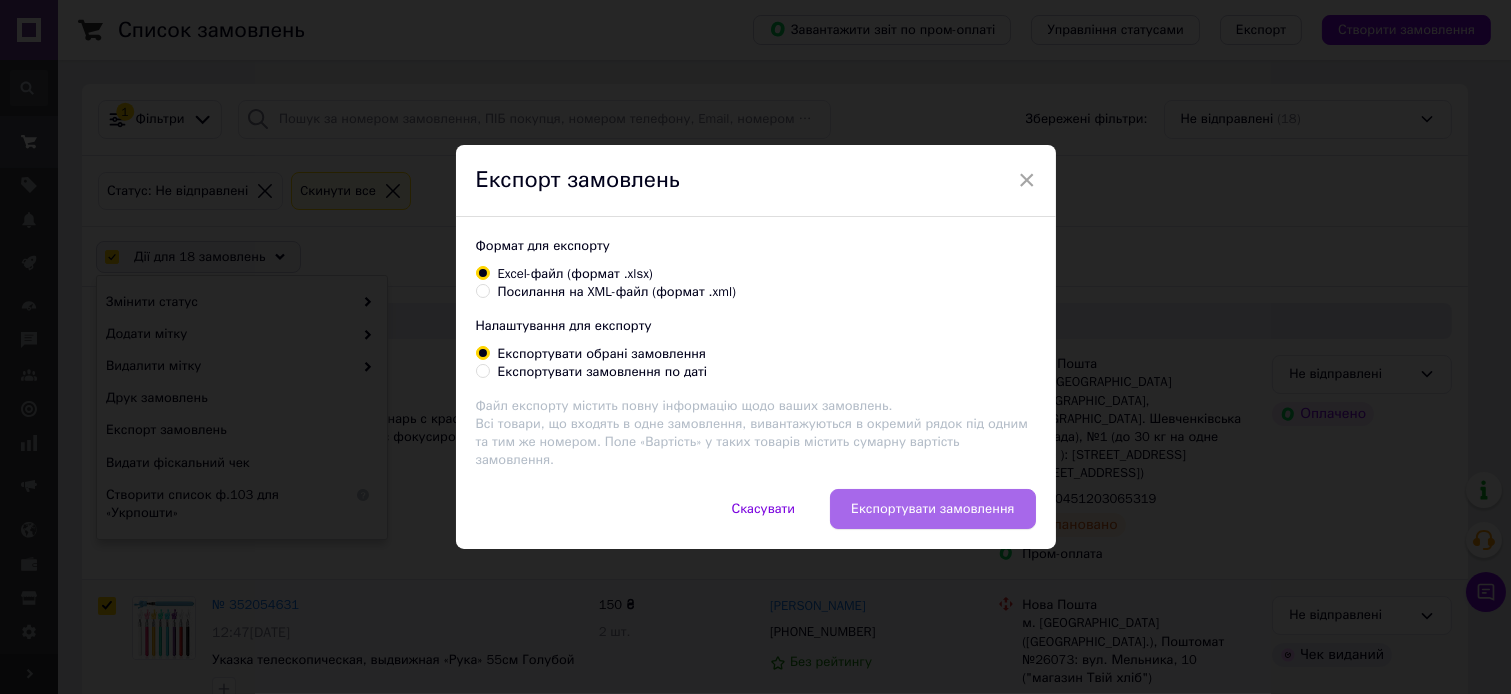 click on "Експортувати замовлення" at bounding box center (932, 509) 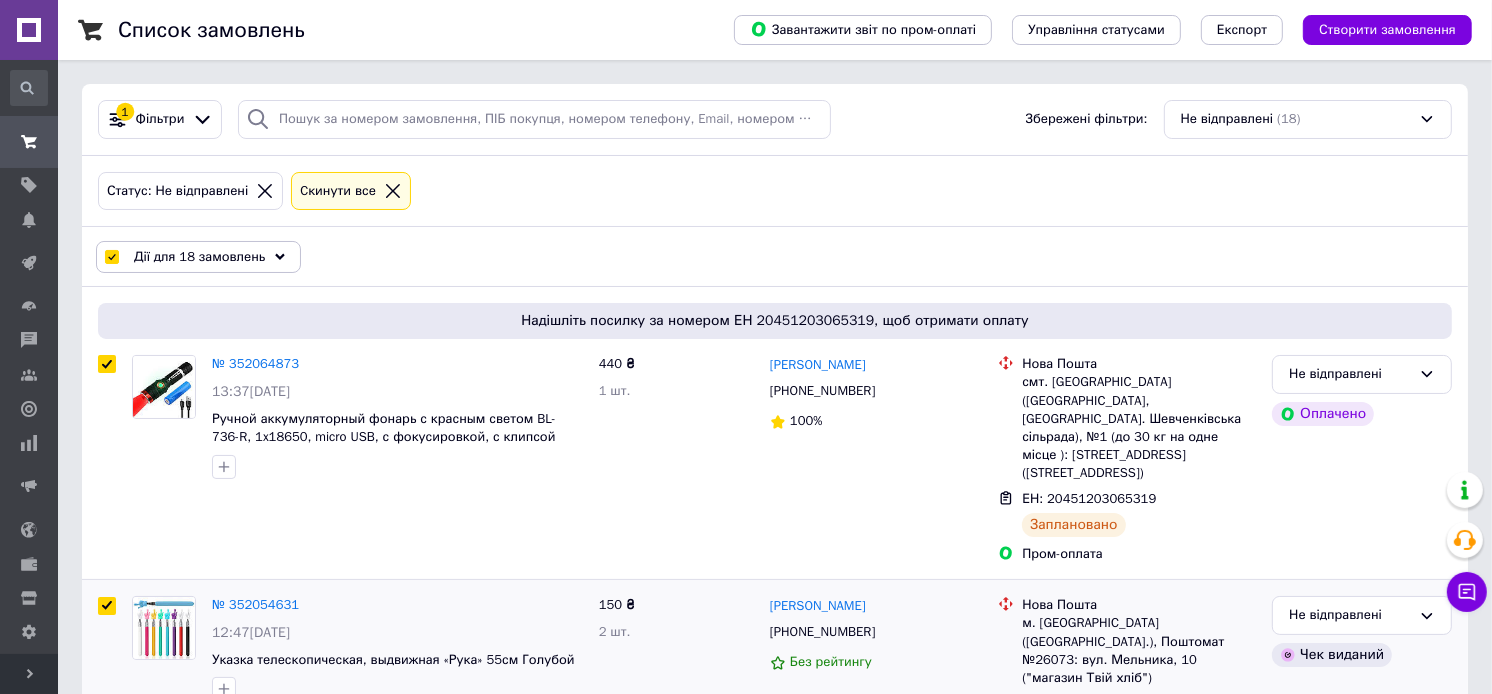 click on "Дії для 18 замовлень" at bounding box center [199, 257] 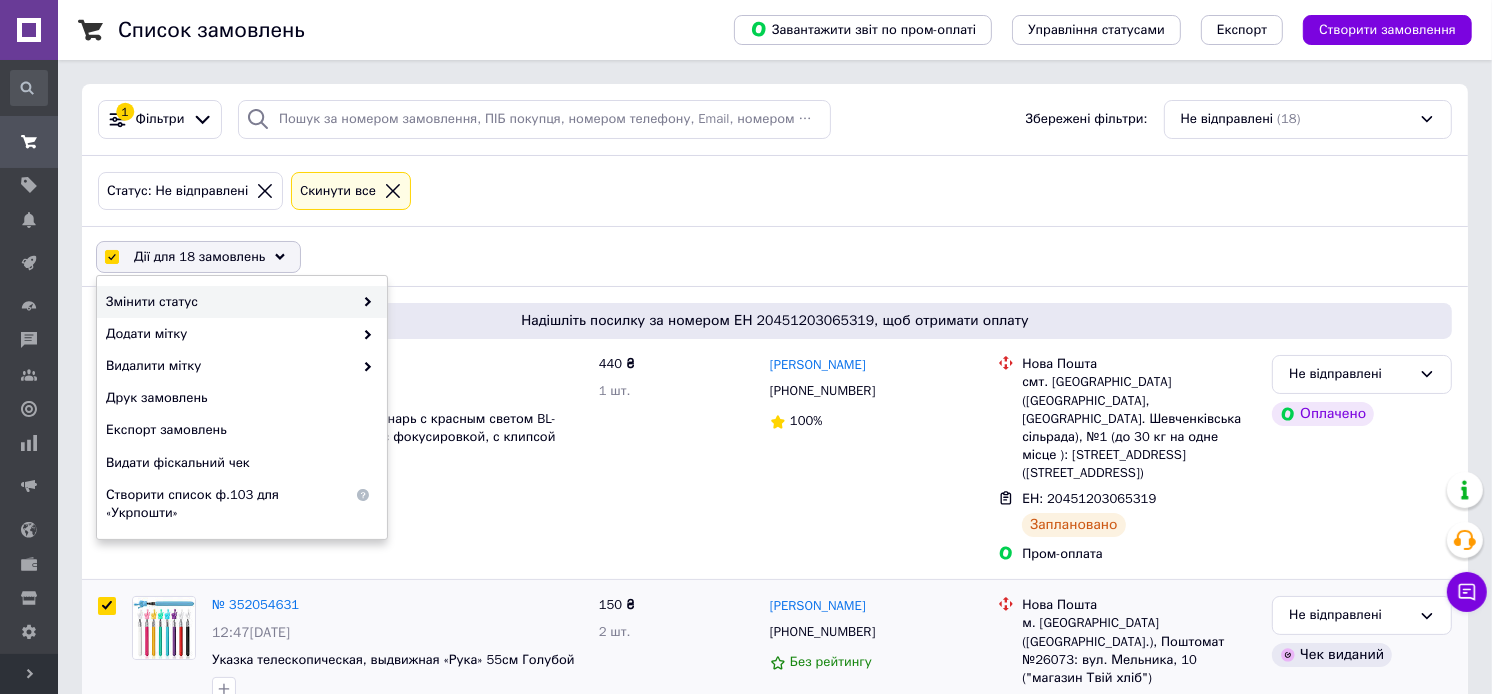 click on "Змінити статус" at bounding box center [229, 302] 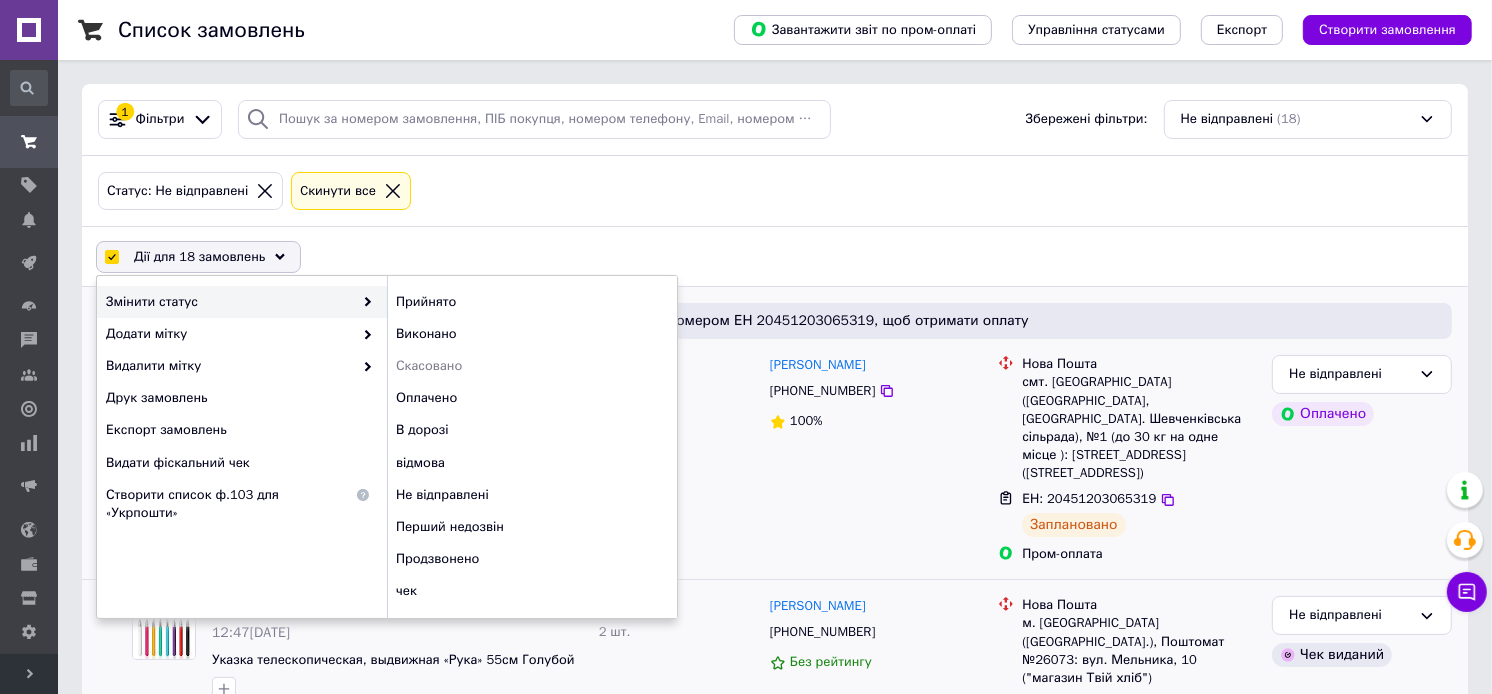 click on "В дорозі" at bounding box center (532, 430) 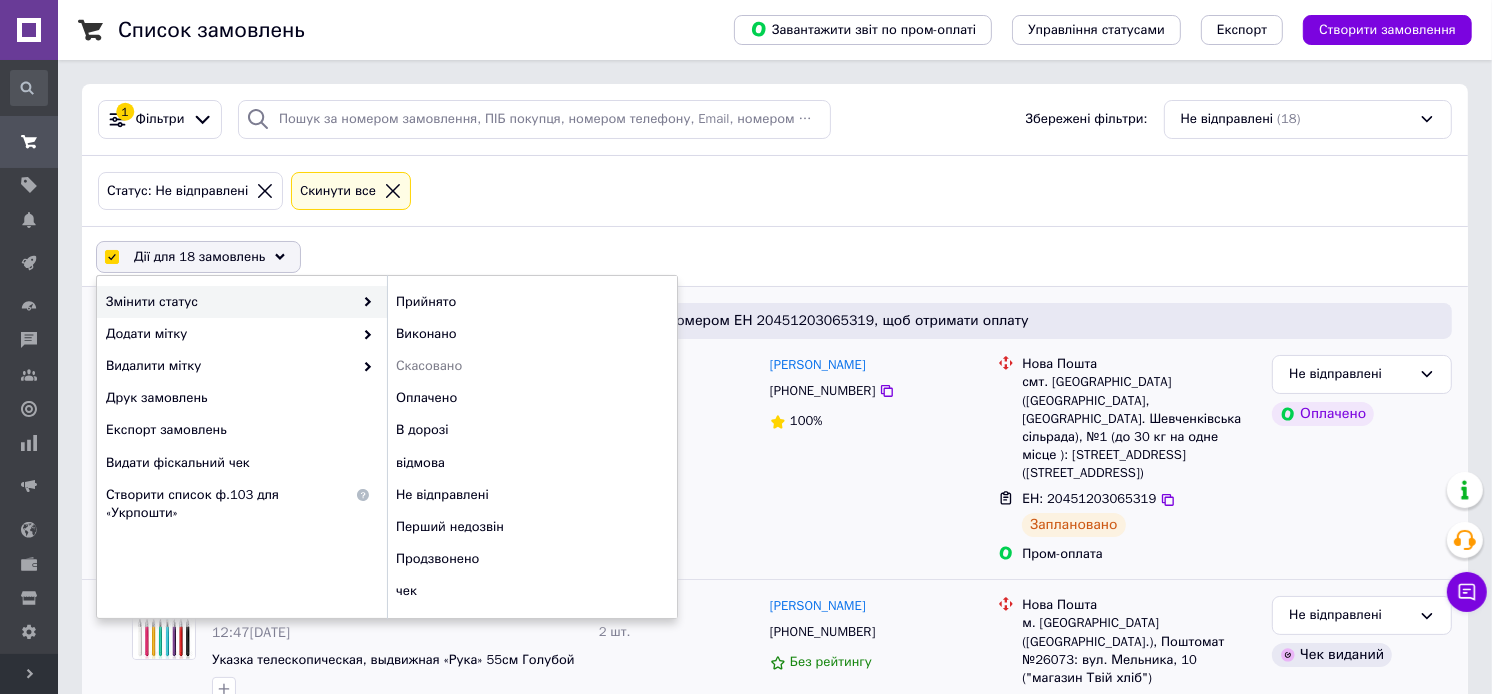 checkbox on "false" 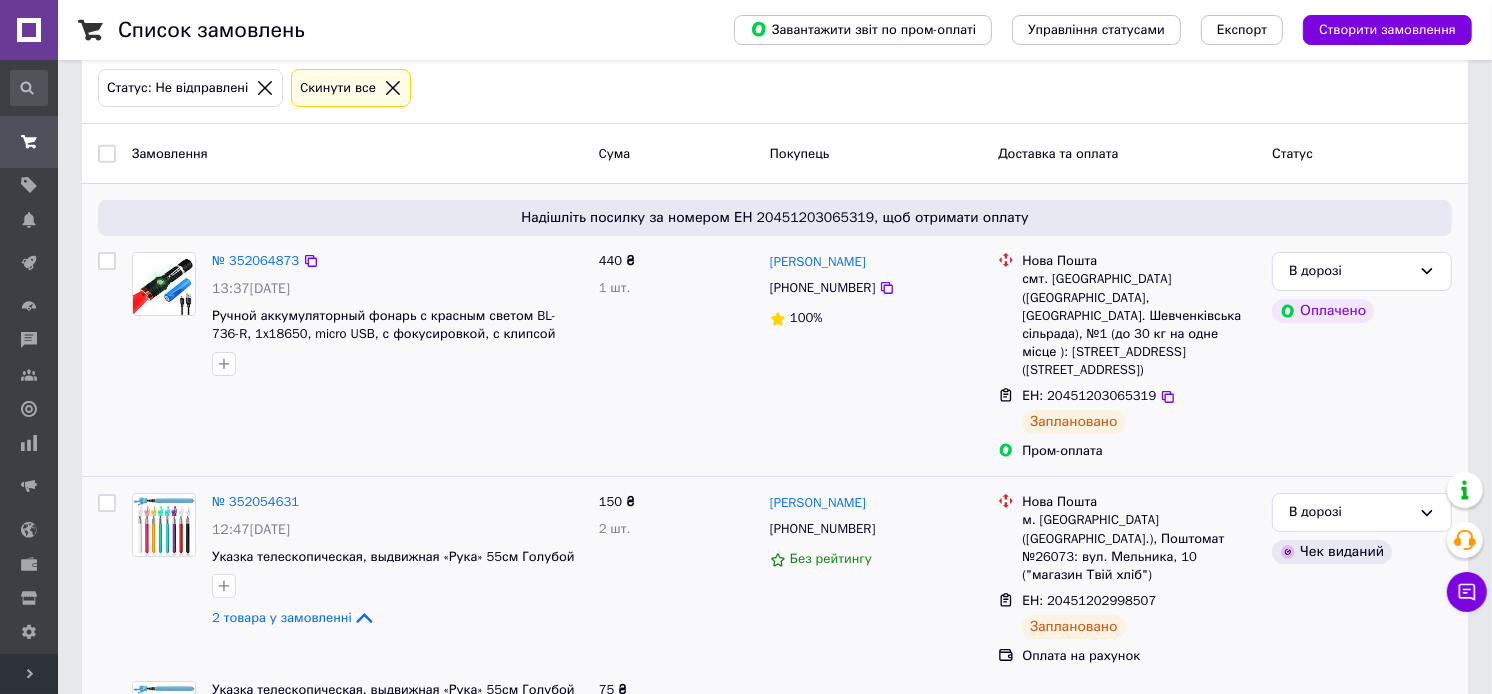 scroll, scrollTop: 0, scrollLeft: 0, axis: both 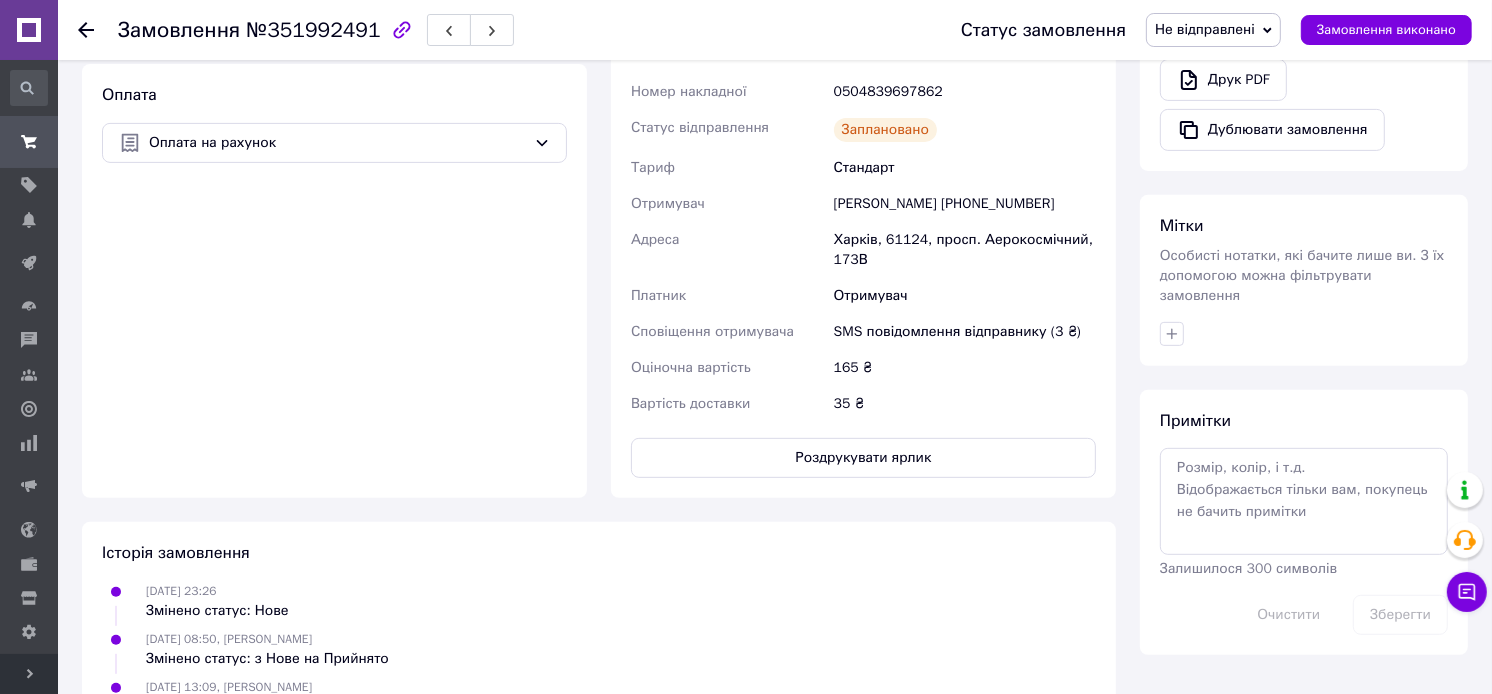 click on "Доставка Редагувати Спецтариф Укрпошта Стандарт 35 ₴  - до 30 кг і об'ємом до 20 000 см³ 100 ₴  — до 30 кг і об'ємом від 20 000 до 120 000 см³ Об'єм = довжина × ширина × висота +0,5% від суми оголошеної вартості понад 500 ₴ Довідка Укрпошта (платна) Номер накладної 0504839697862 Статус відправлення Заплановано Тариф Стандарт Отримувач Яна Волкова +380683149613 Адреса Харків, 61124, просп. Аерокосмічний, 173В Платник Отримувач Сповіщення отримувача SMS повідомлення відправнику (3 ₴) Оціночна вартість 165 ₴ Вартість доставки 35 ₴ Роздрукувати ярлик Тариф     * Стандарт Платник   * Отримувач   *" at bounding box center (863, 129) 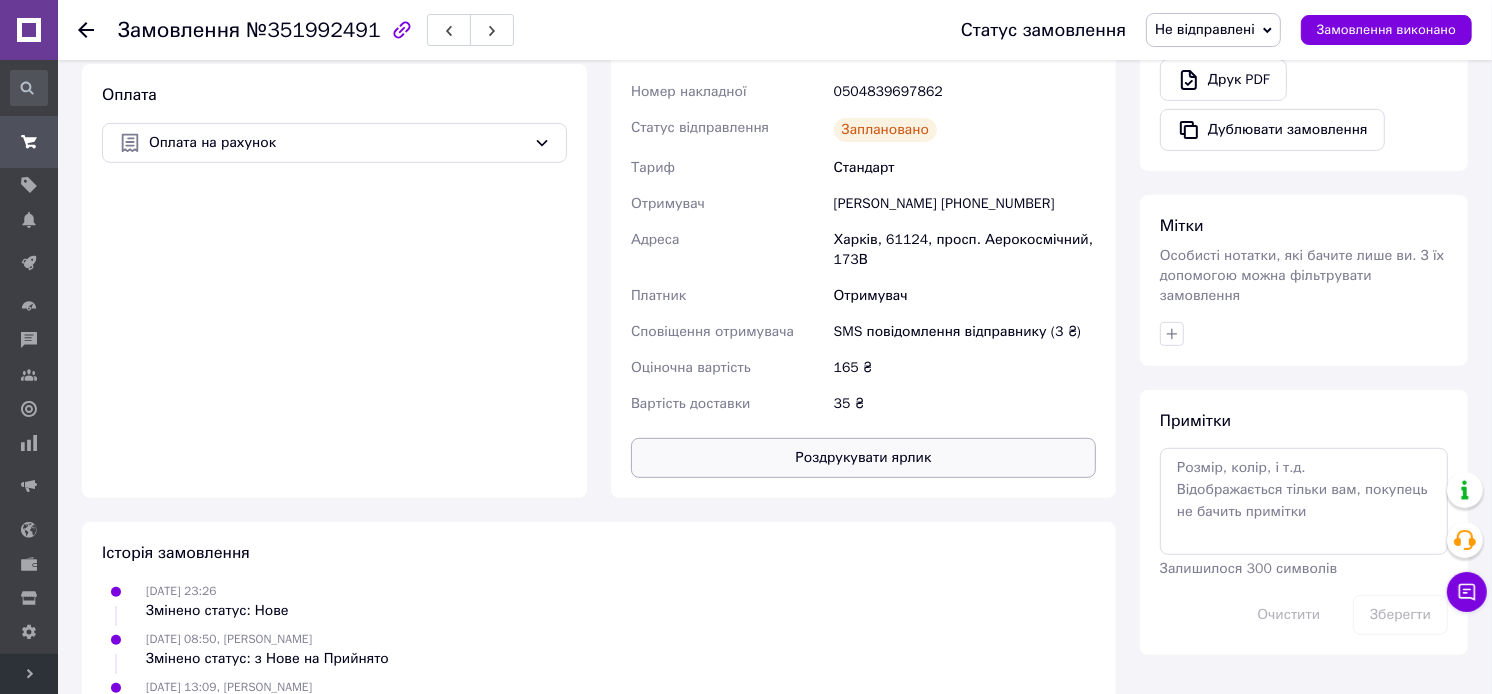 click on "Роздрукувати ярлик" at bounding box center [863, 458] 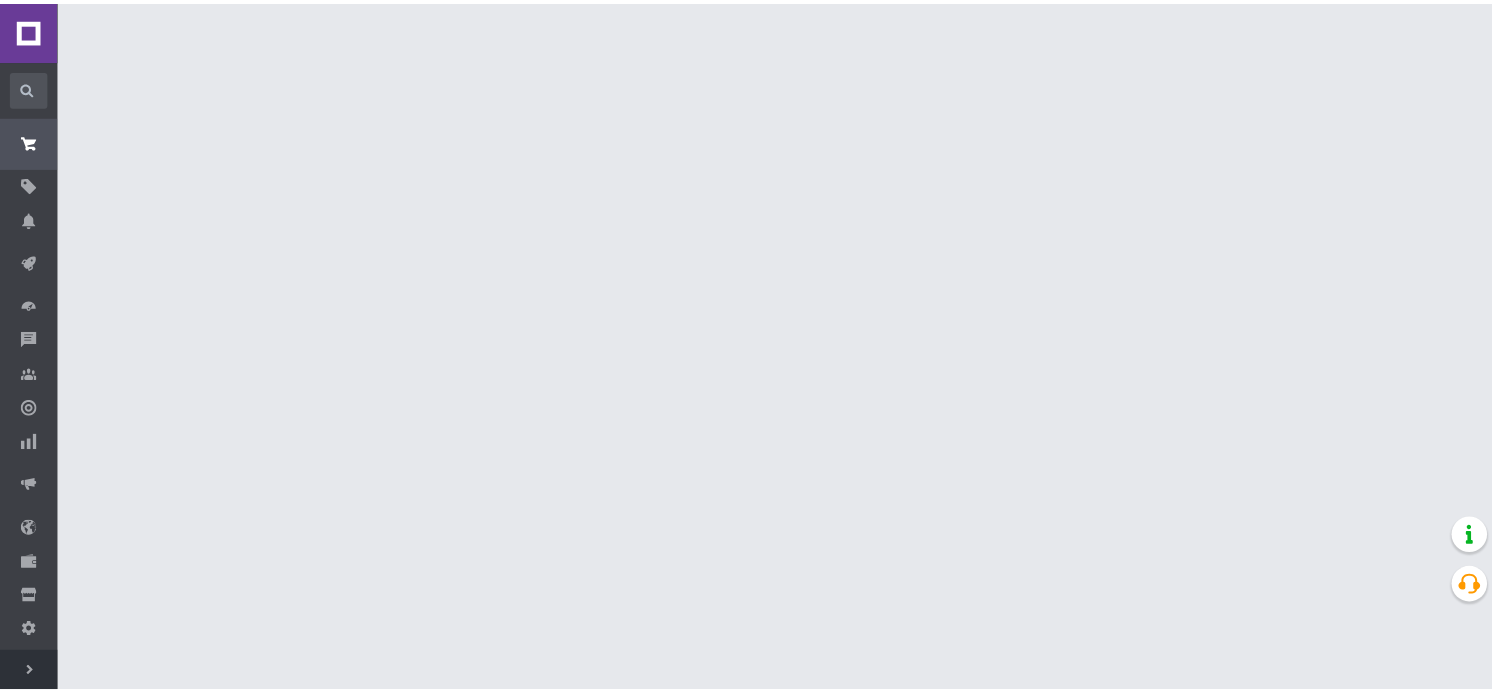 scroll, scrollTop: 0, scrollLeft: 0, axis: both 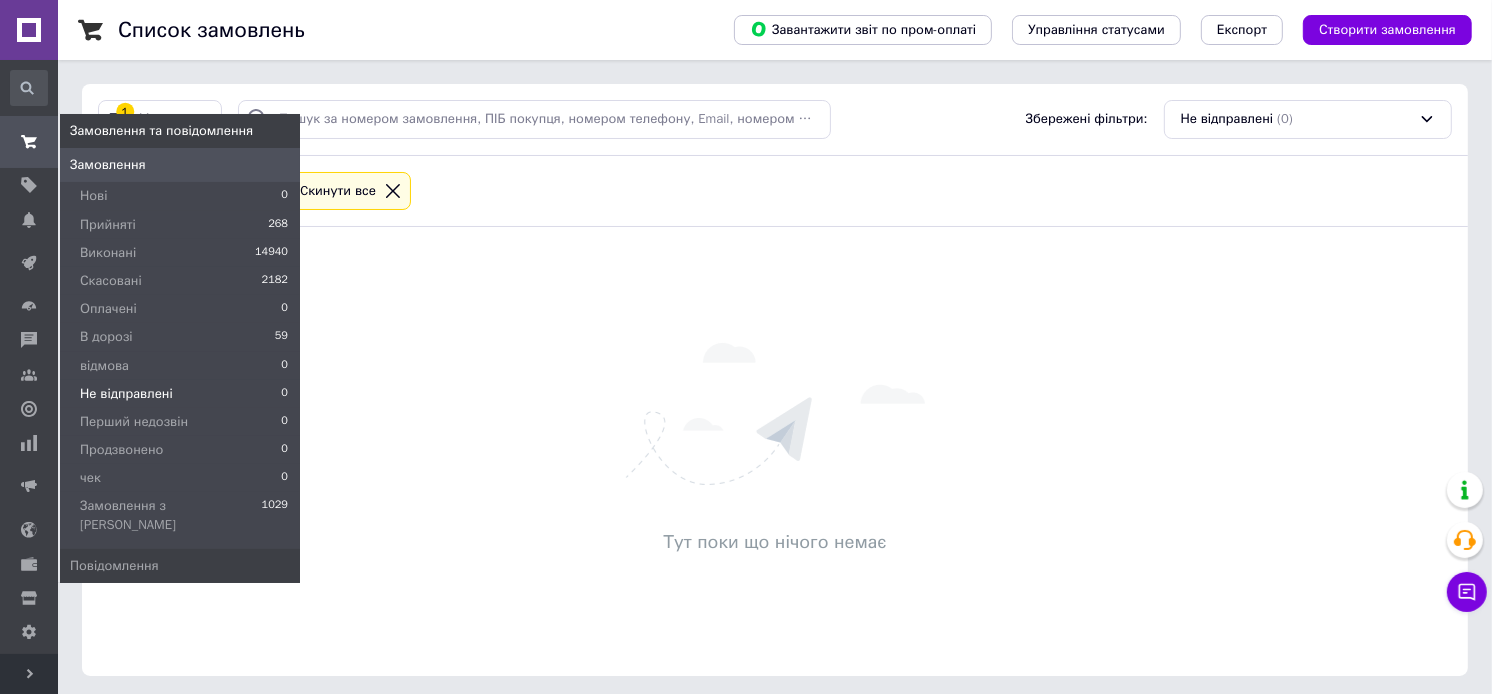 click 